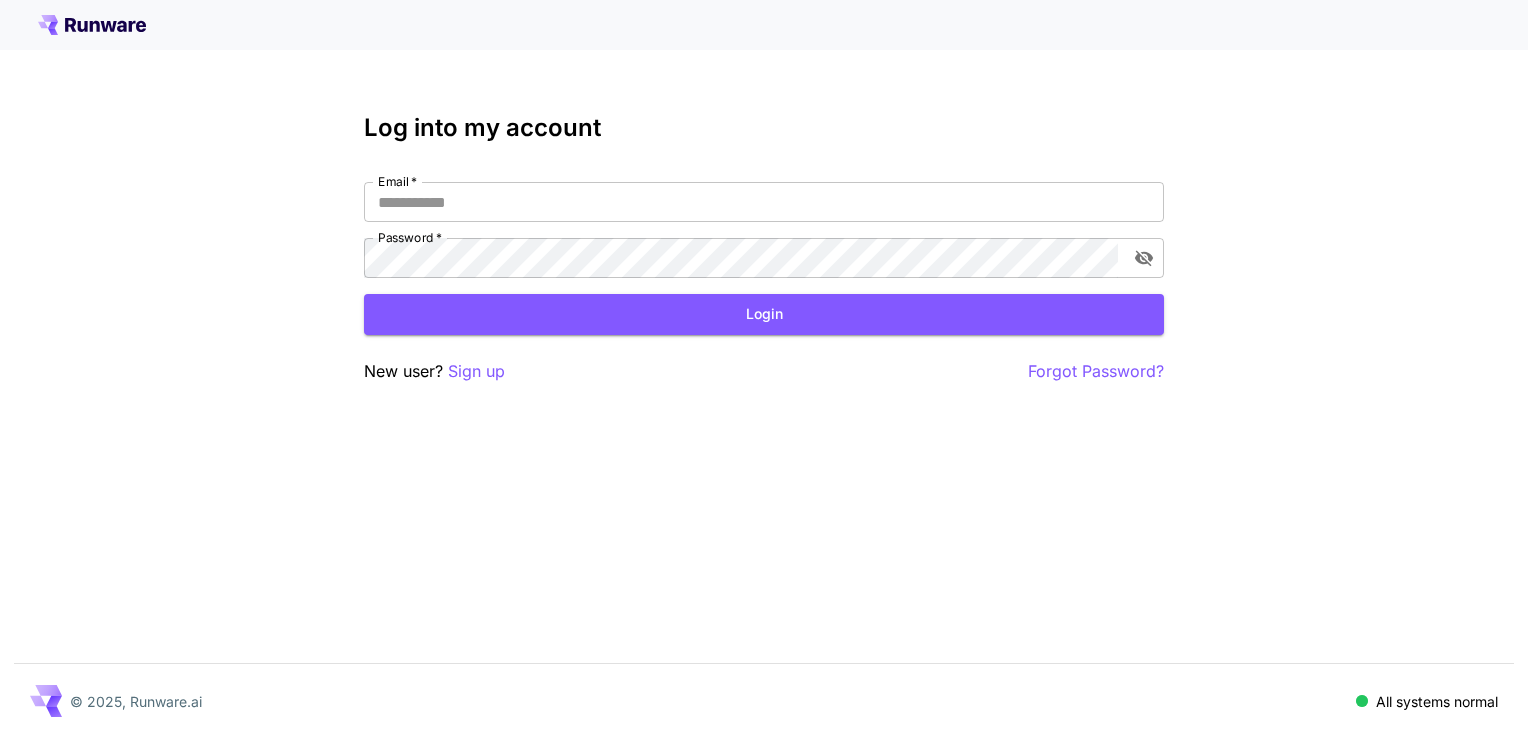 scroll, scrollTop: 0, scrollLeft: 0, axis: both 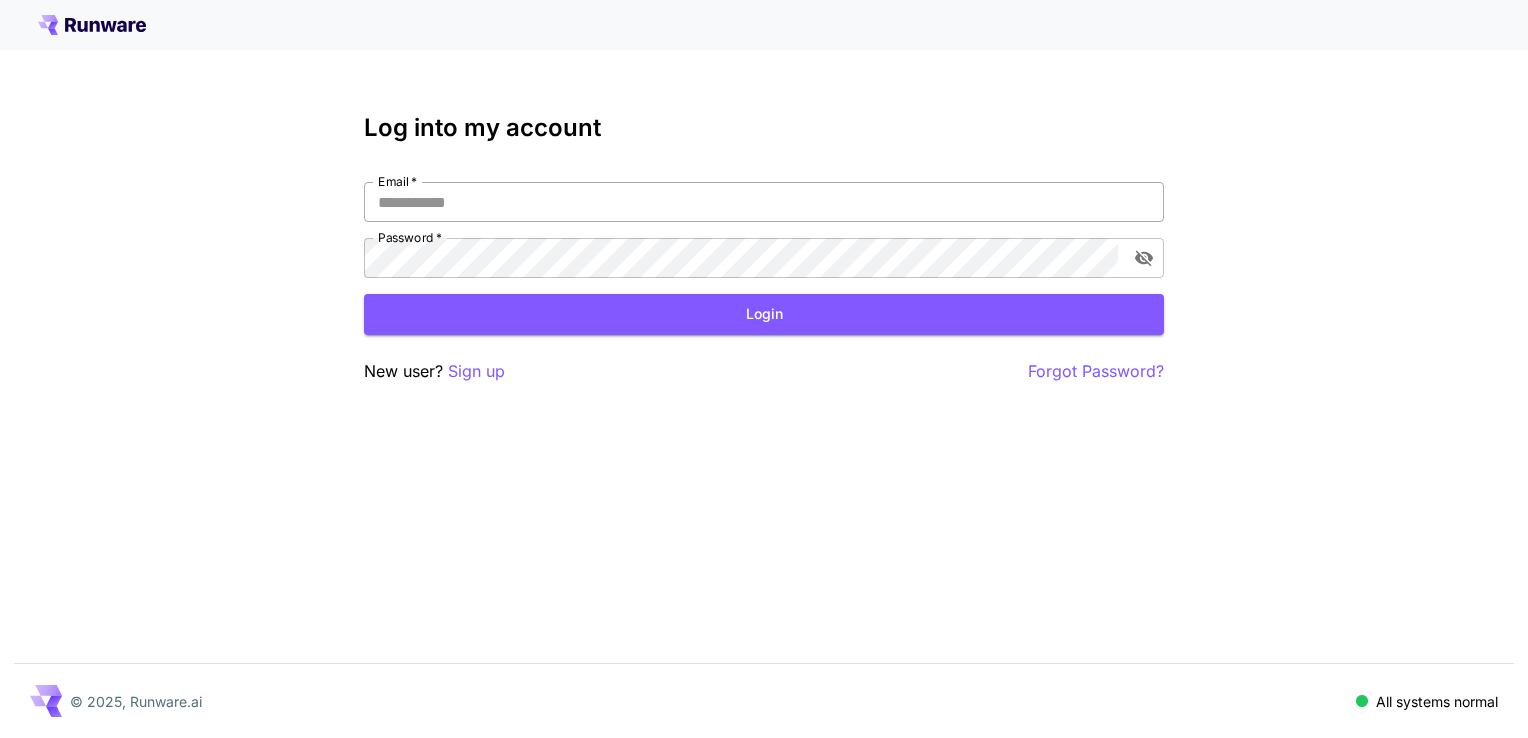 click on "Email   *" at bounding box center (764, 202) 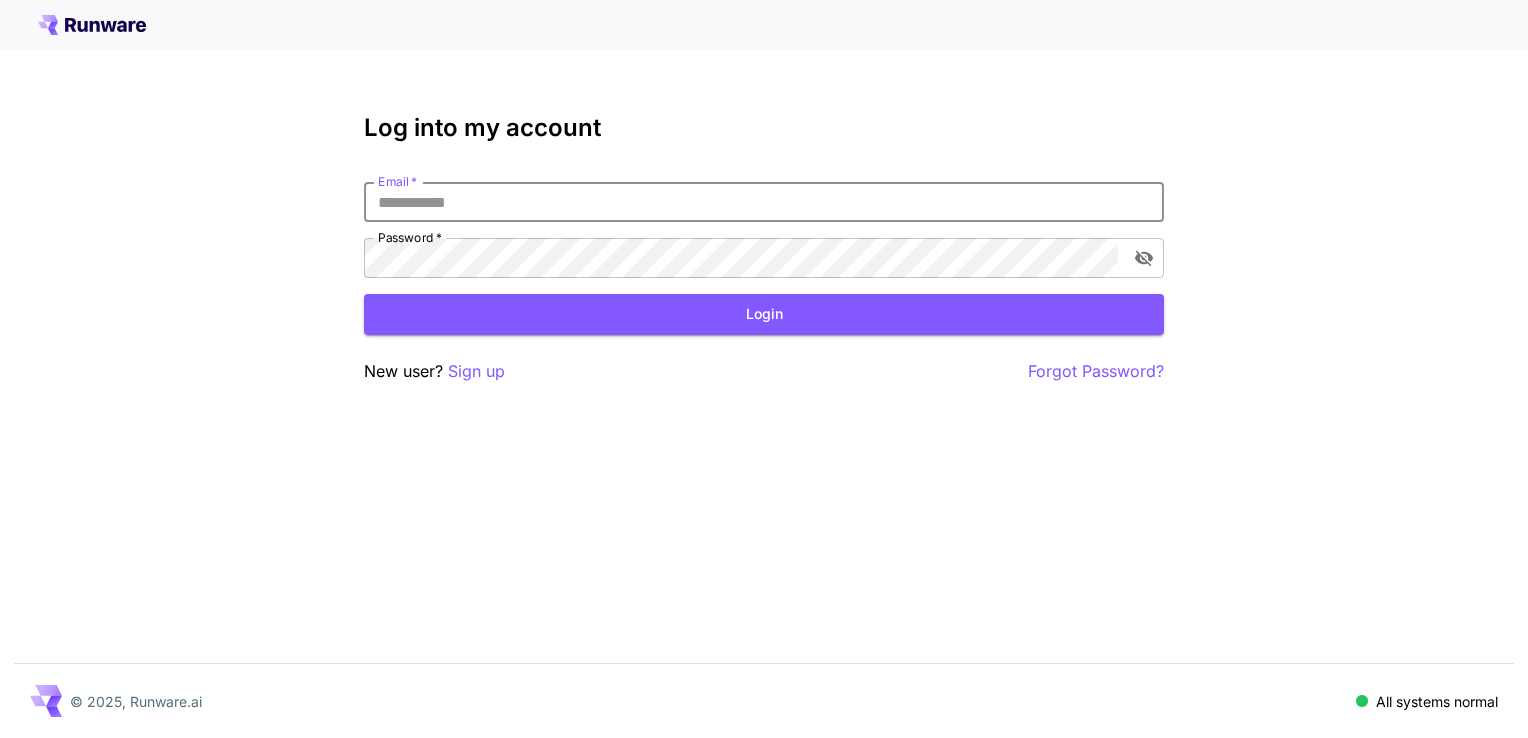 type on "**********" 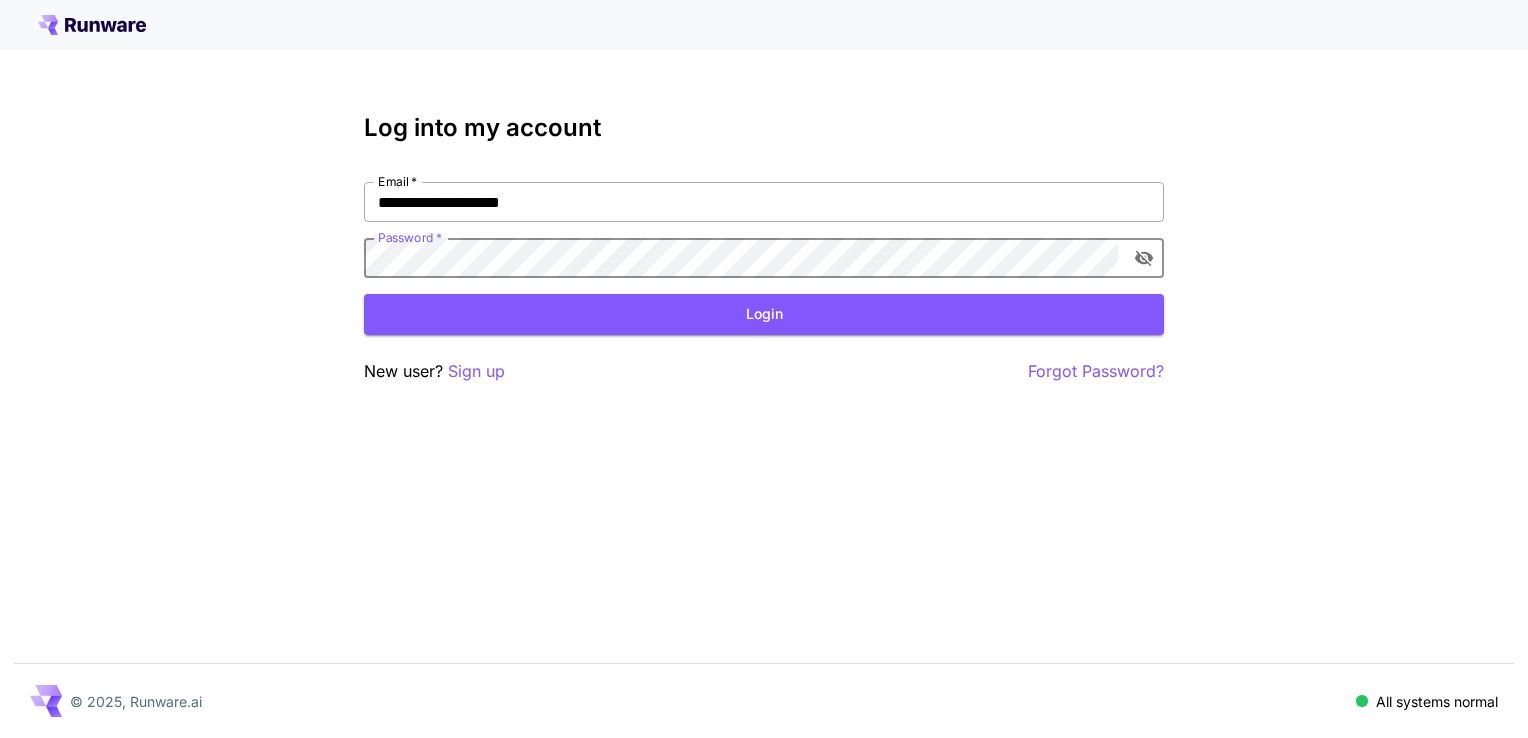 click on "Login" at bounding box center [764, 314] 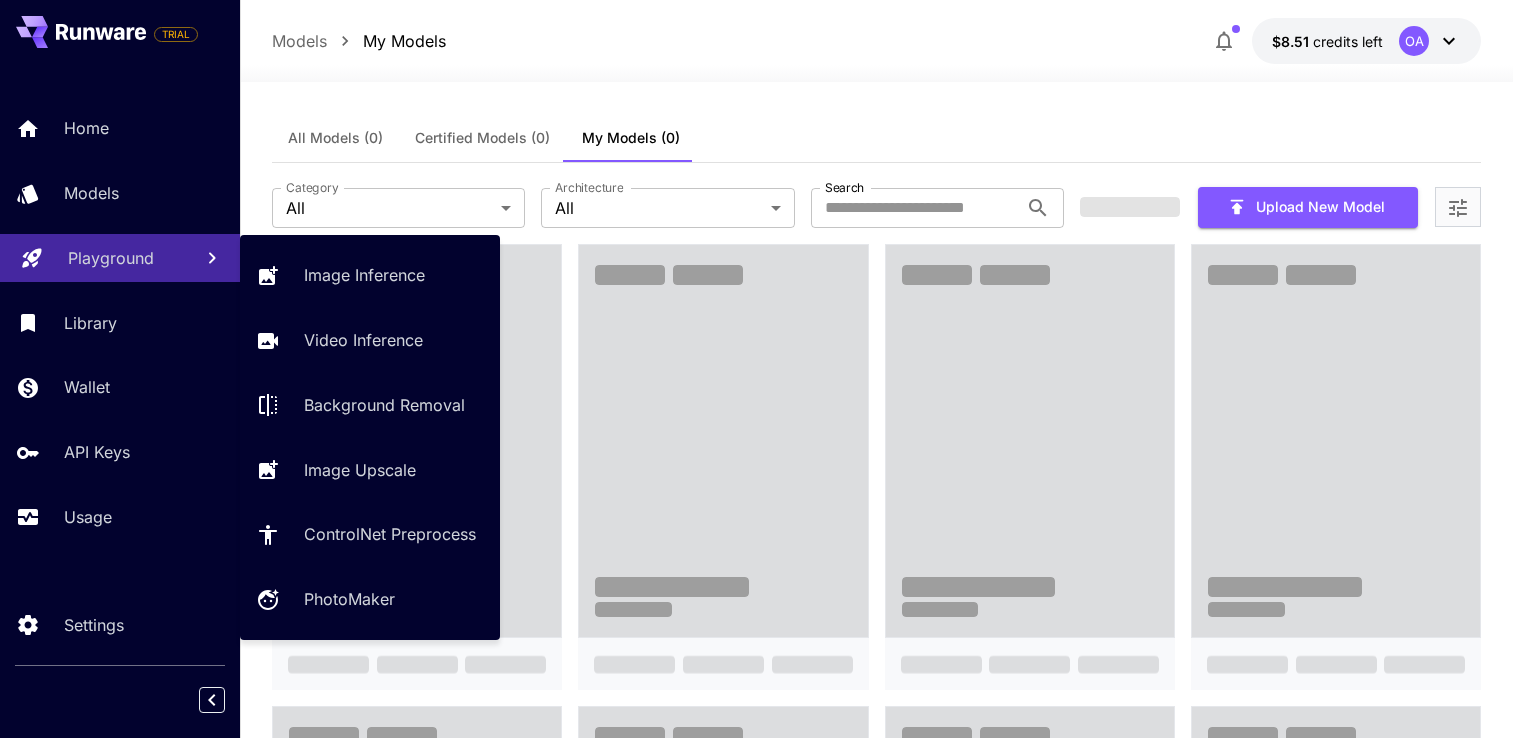 click on "Playground" at bounding box center [120, 258] 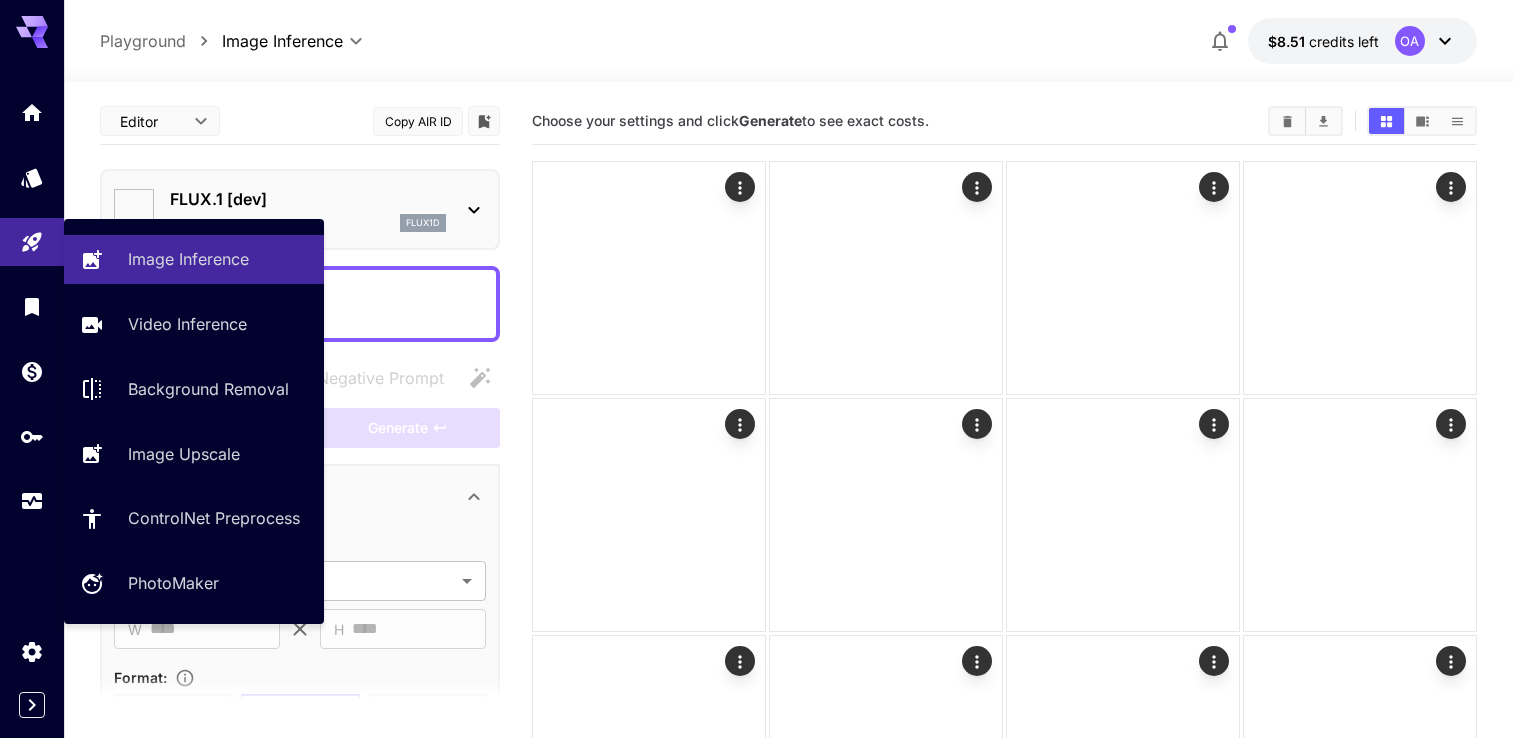 type on "**********" 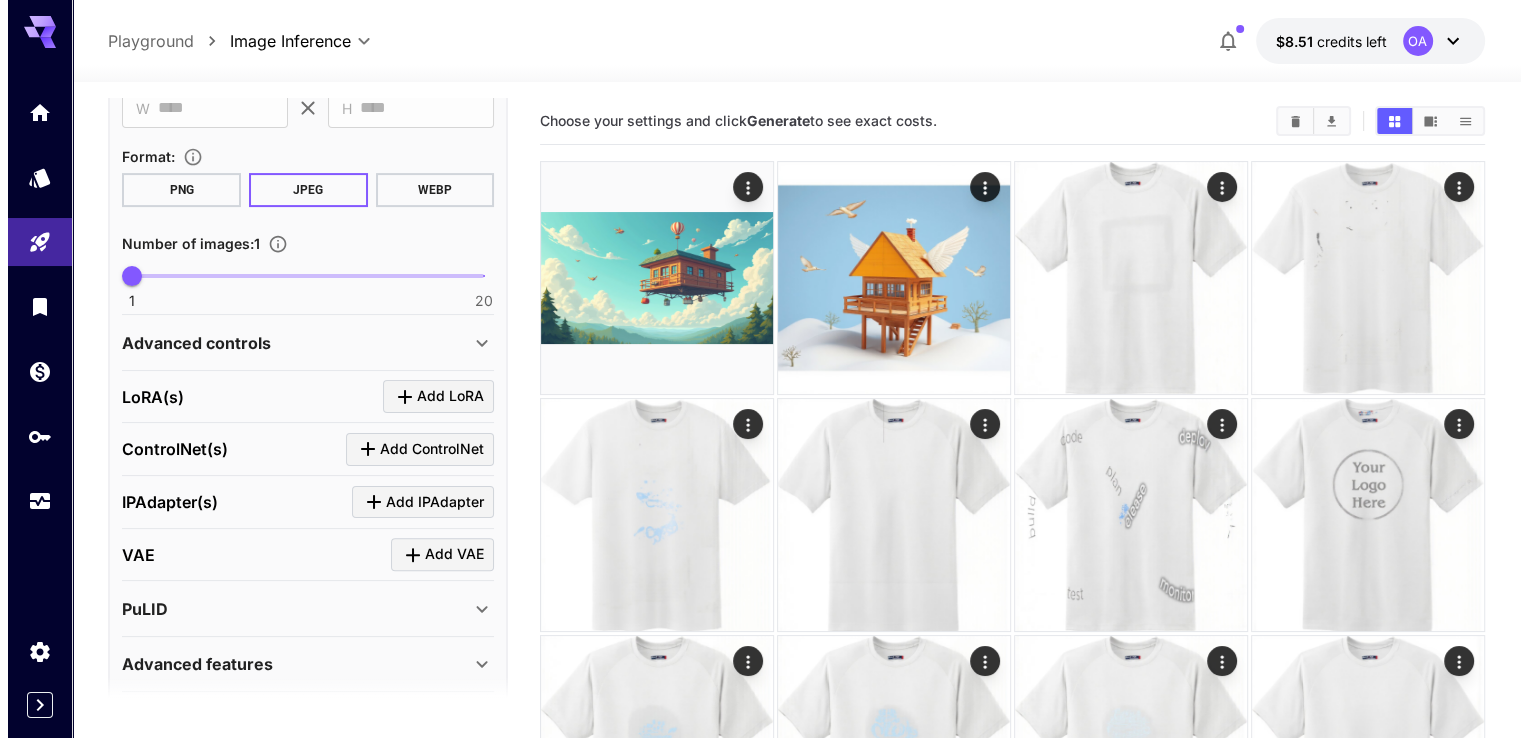 scroll, scrollTop: 490, scrollLeft: 0, axis: vertical 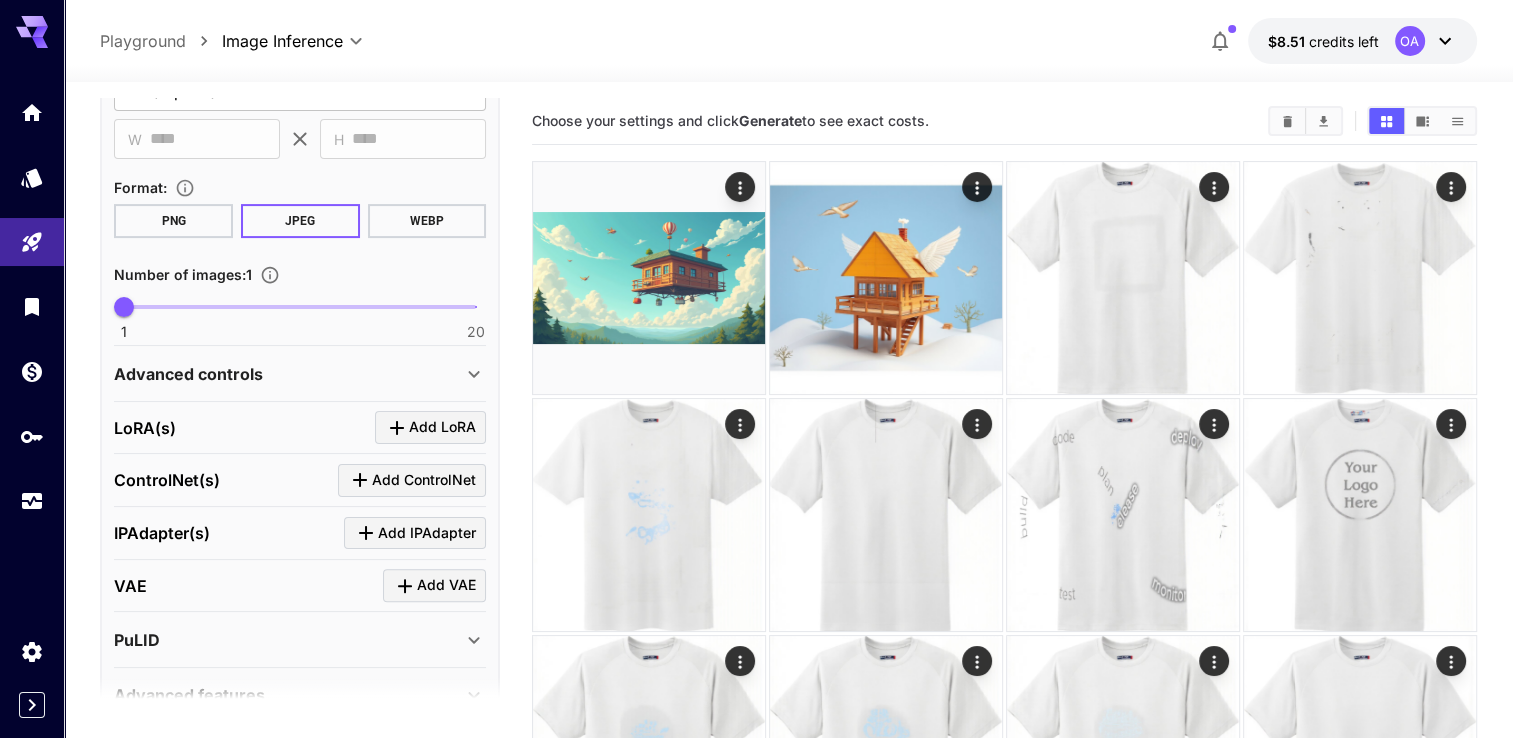 click on "Add LoRA" at bounding box center [442, 427] 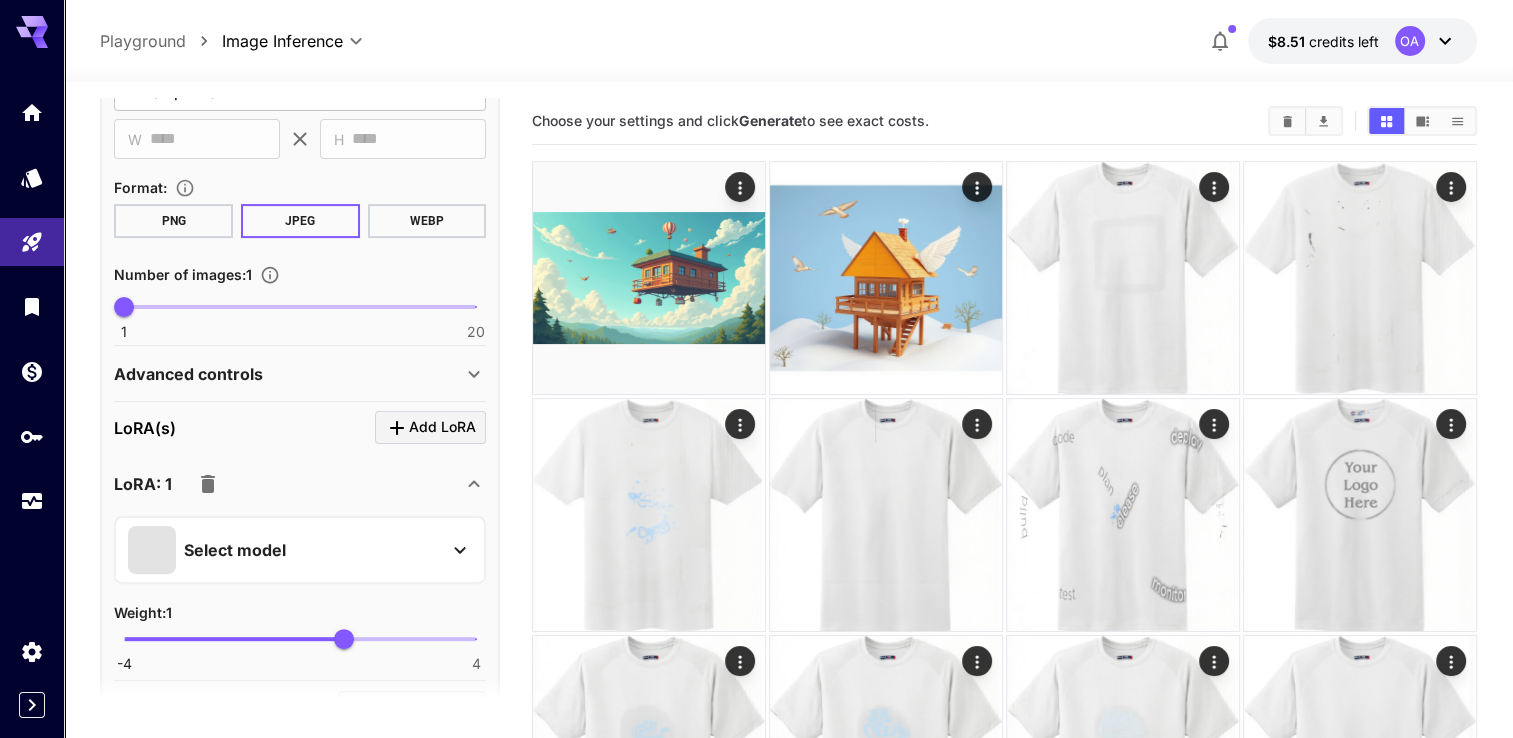 click on "Select model" at bounding box center (284, 550) 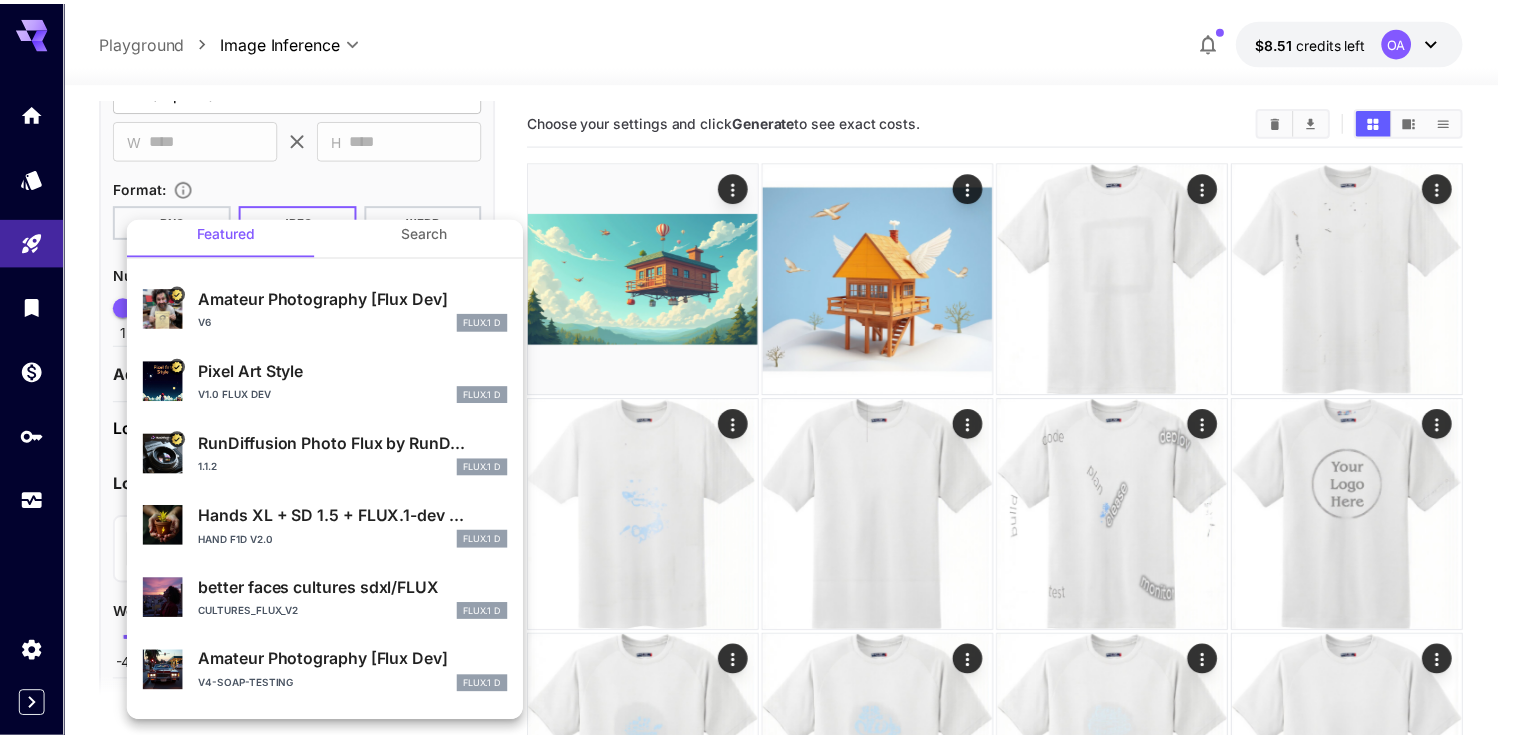 scroll, scrollTop: 0, scrollLeft: 0, axis: both 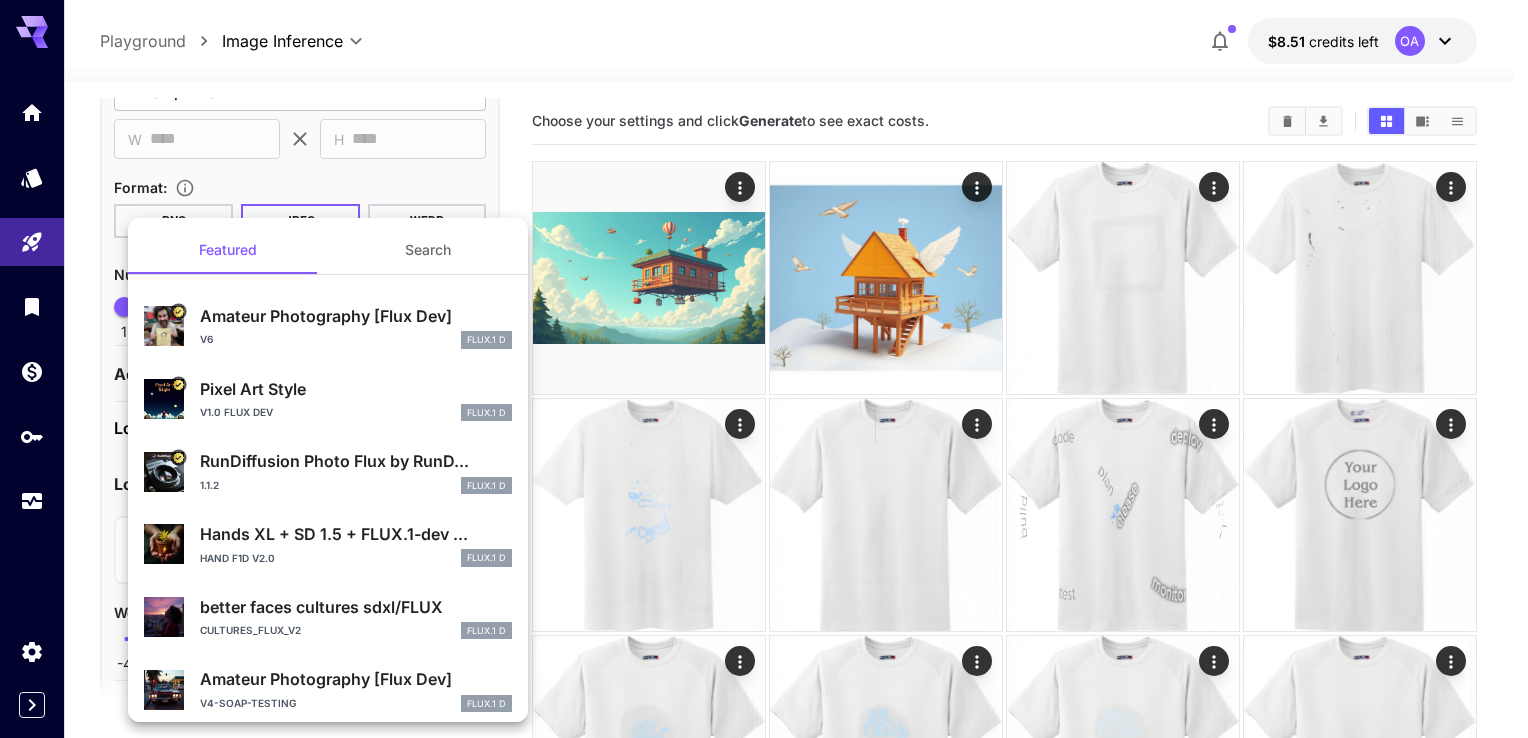 click on "Search" at bounding box center [428, 250] 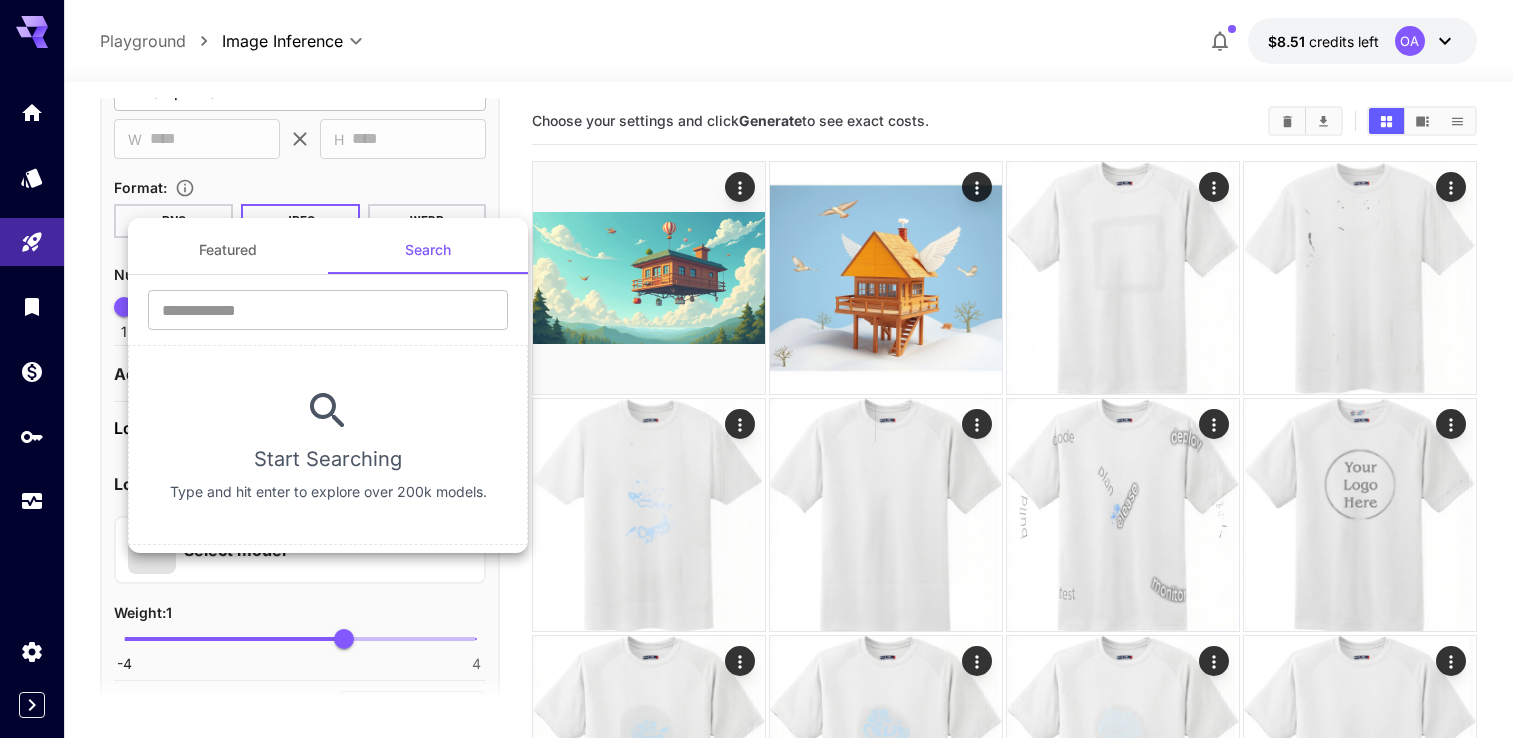 click at bounding box center (764, 369) 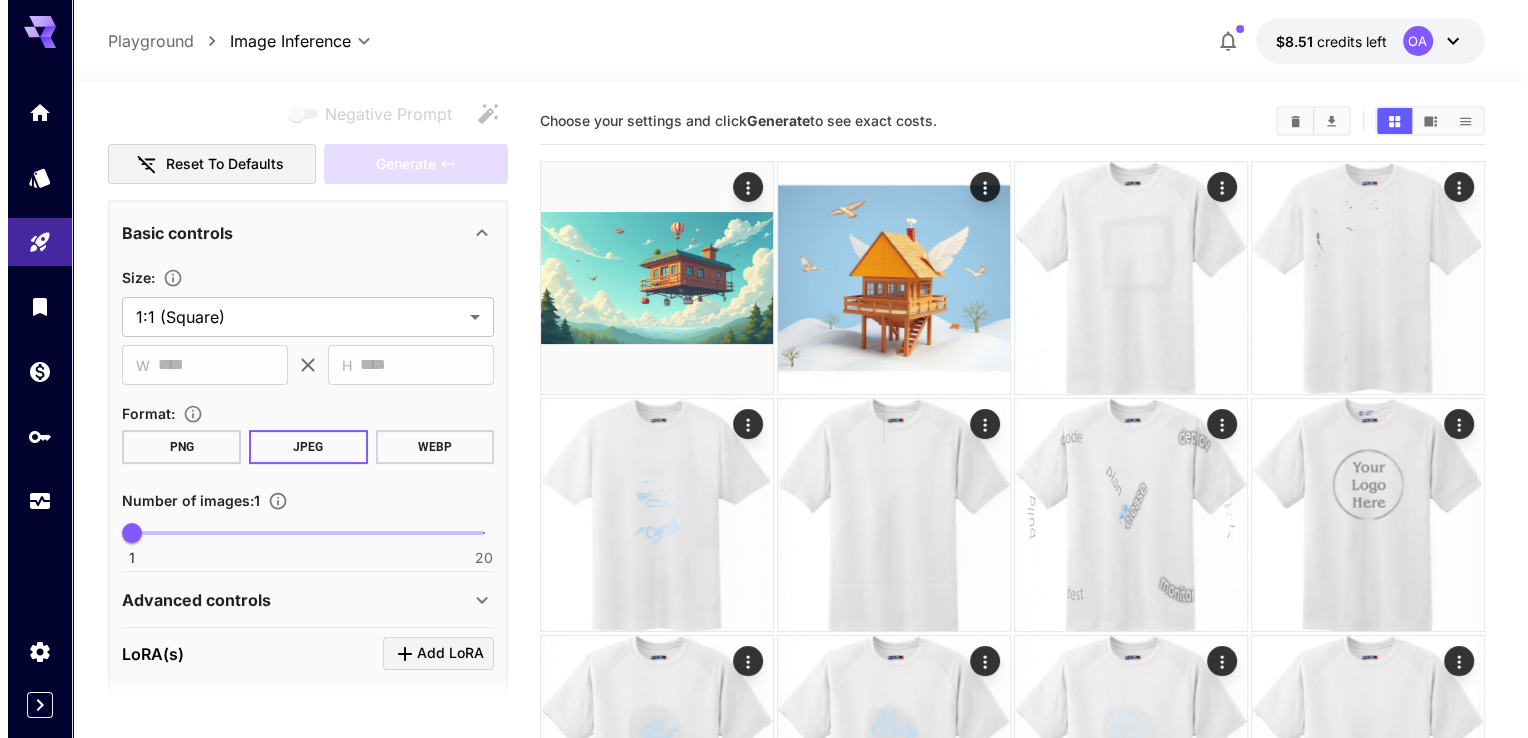 scroll, scrollTop: 217, scrollLeft: 0, axis: vertical 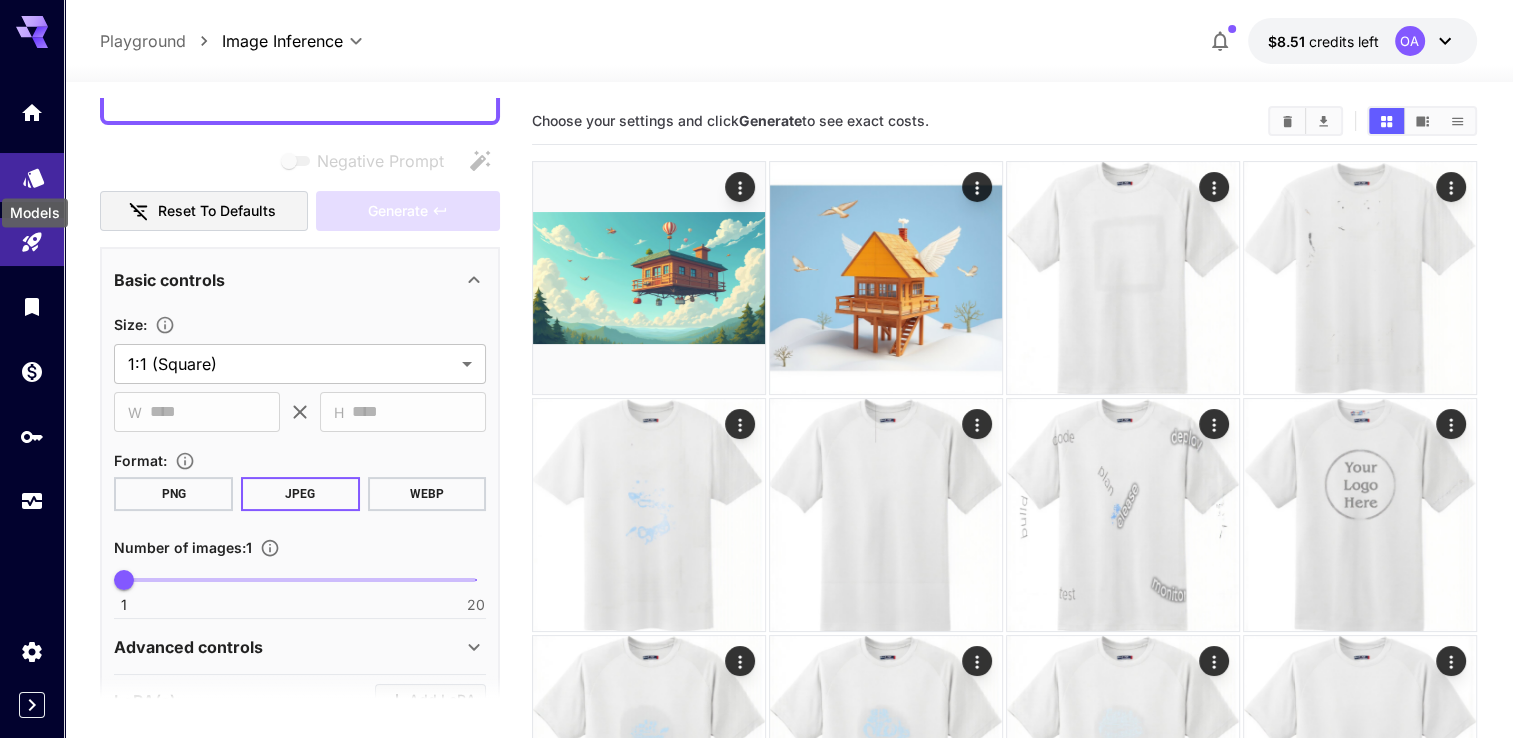 click 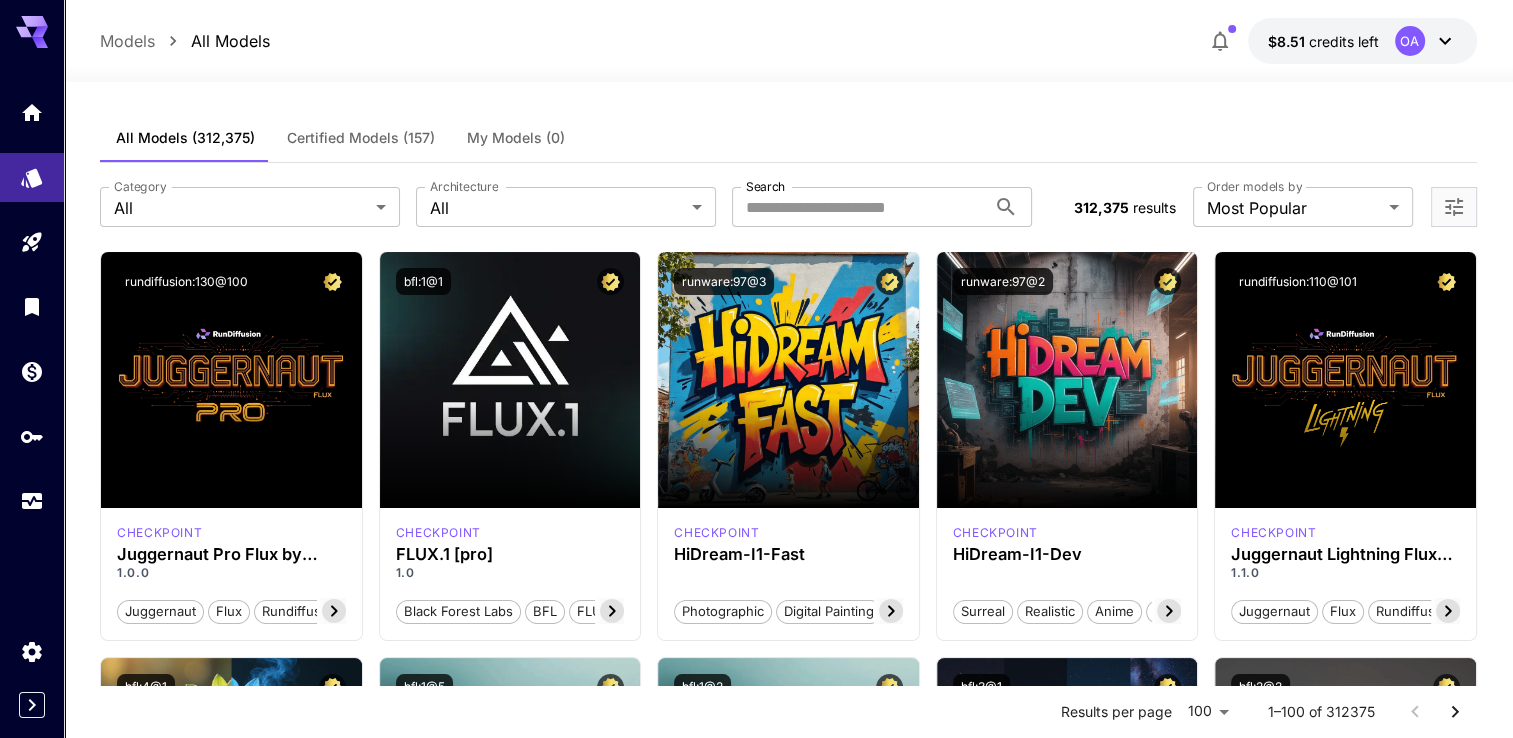 click on "My Models (0)" at bounding box center (516, 138) 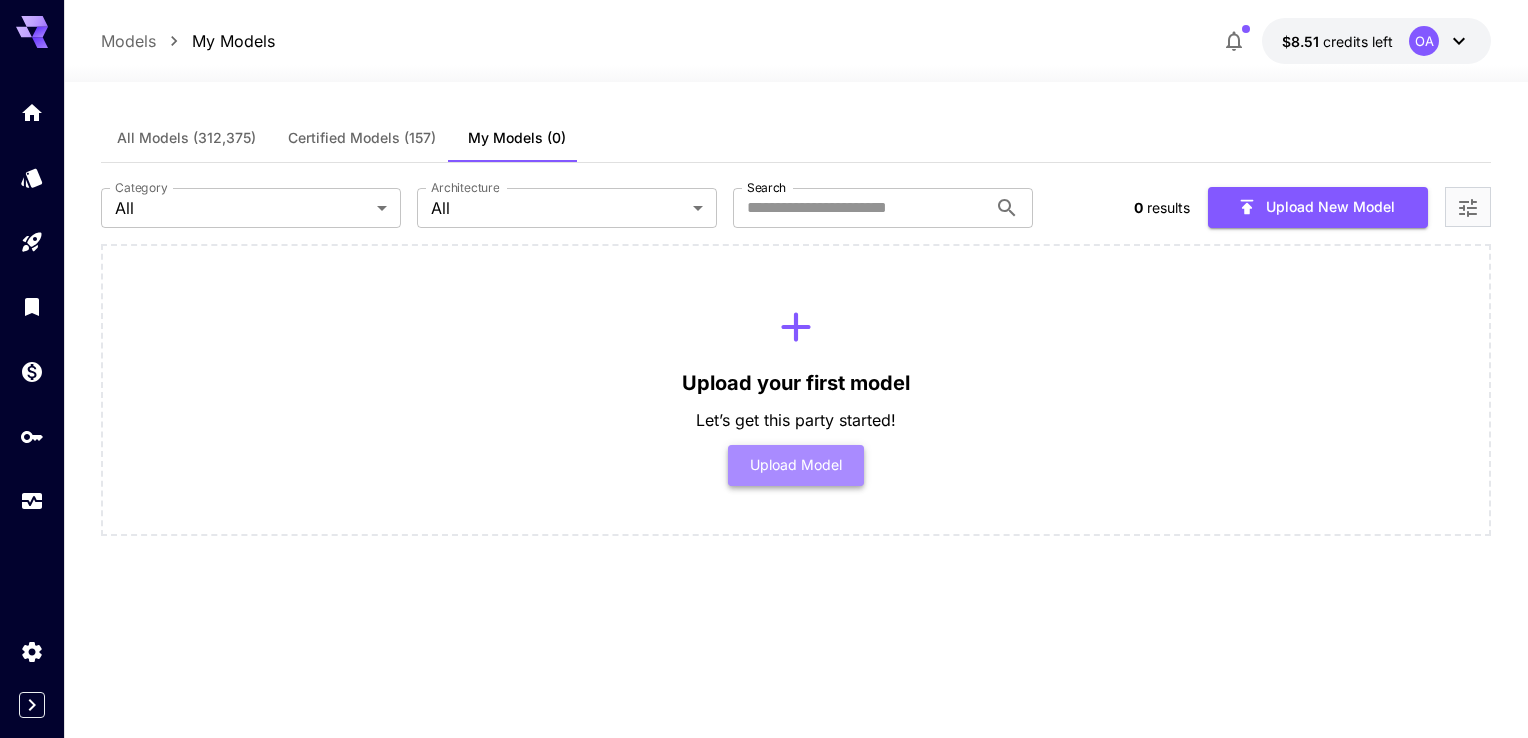 click on "Upload Model" at bounding box center (796, 465) 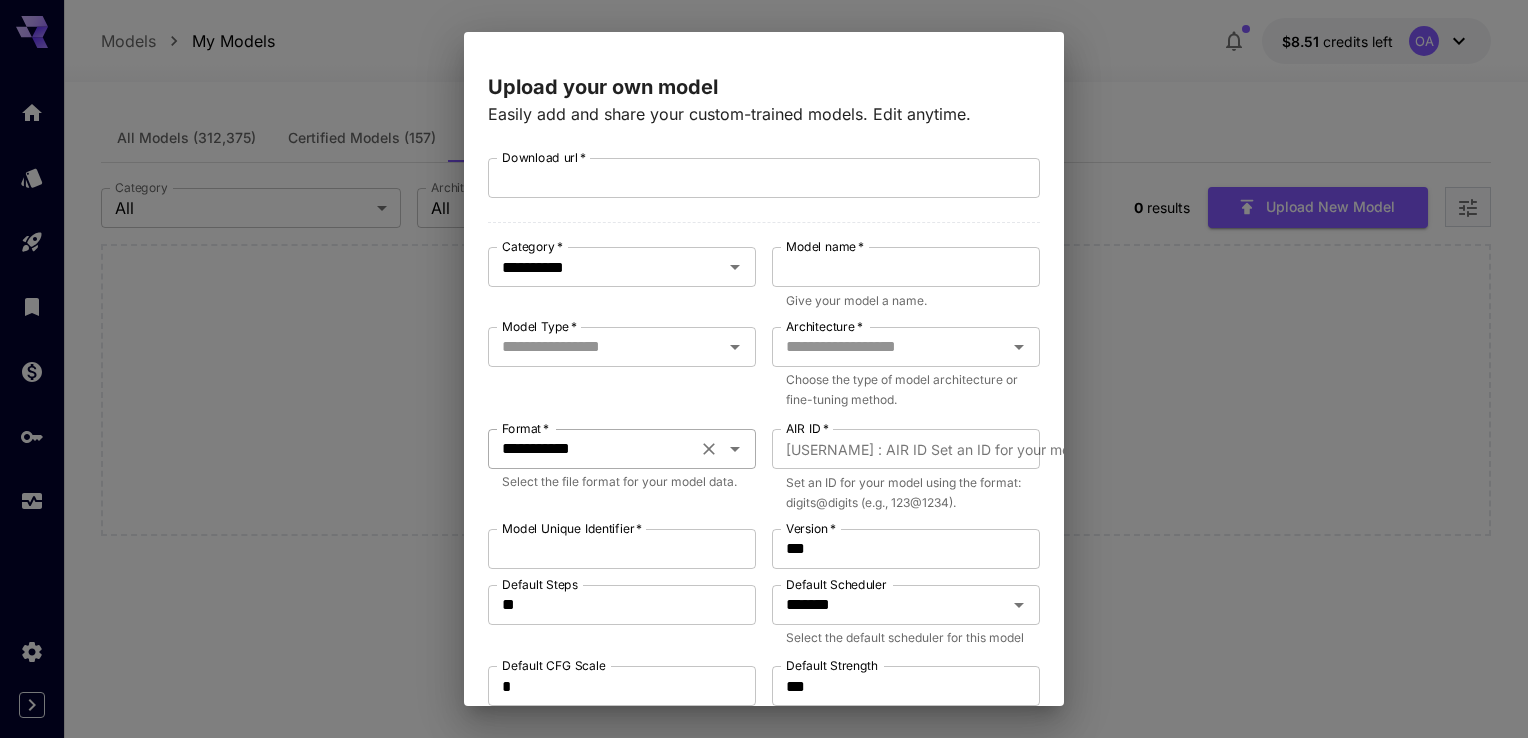 click on "**********" at bounding box center [592, 449] 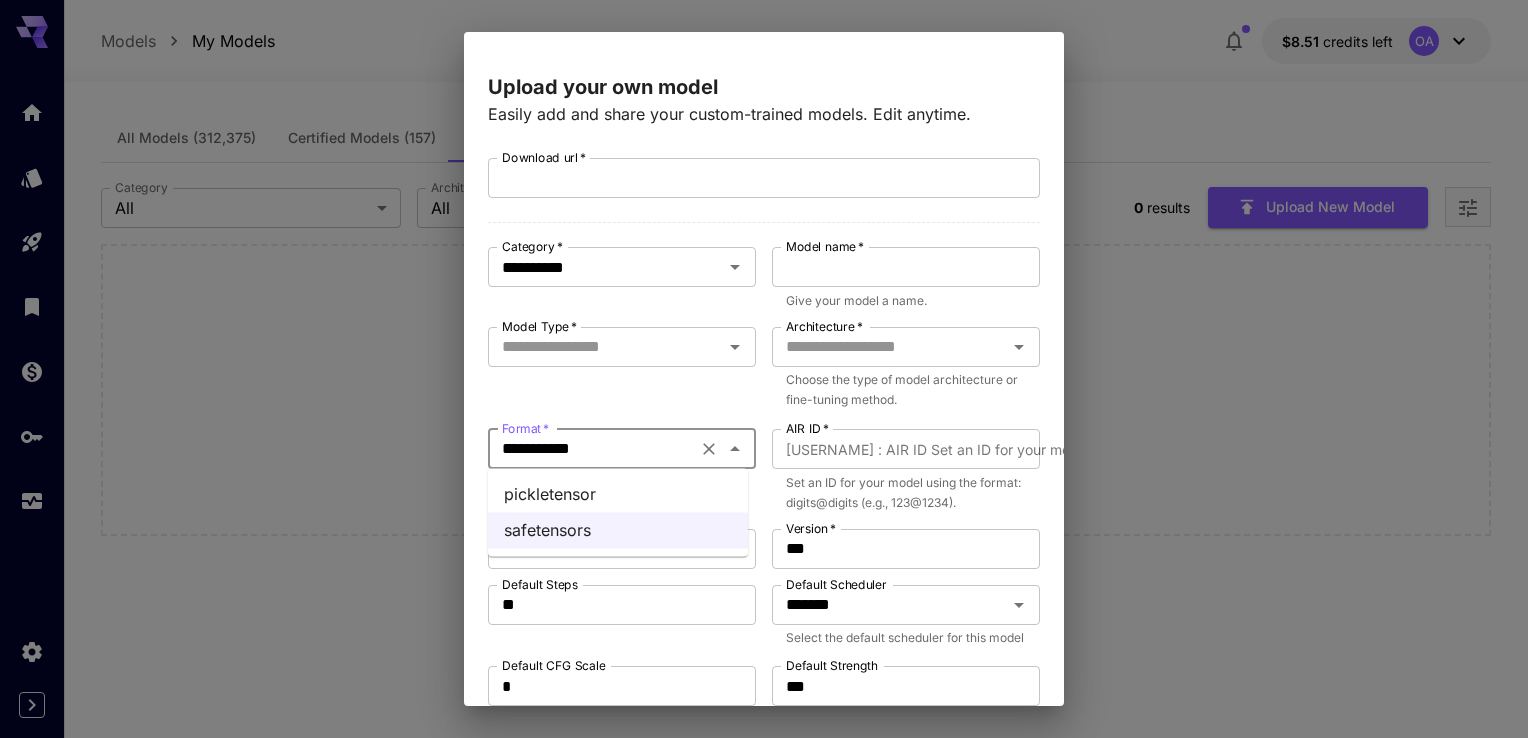 click on "pickletensor" at bounding box center [618, 494] 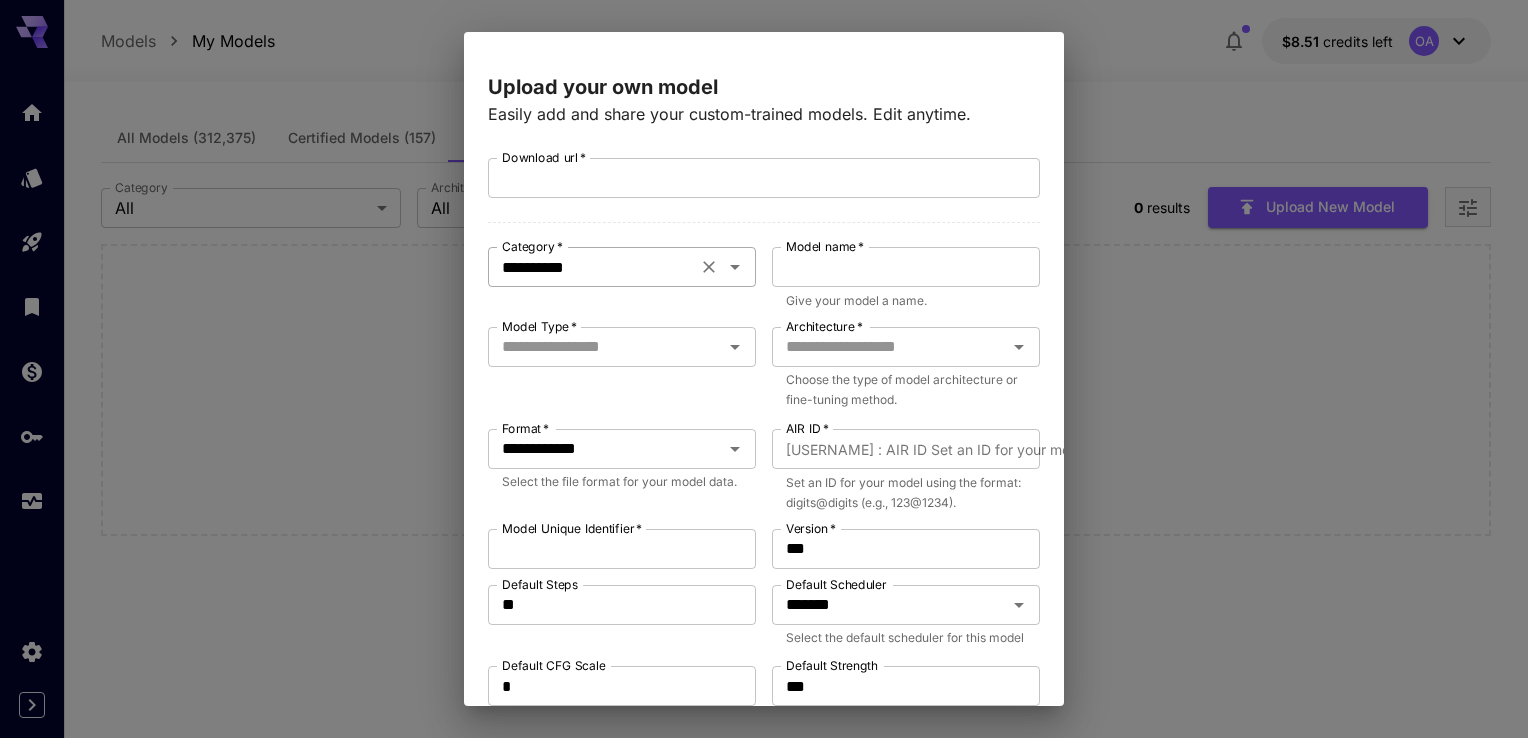 click on "**********" at bounding box center (592, 267) 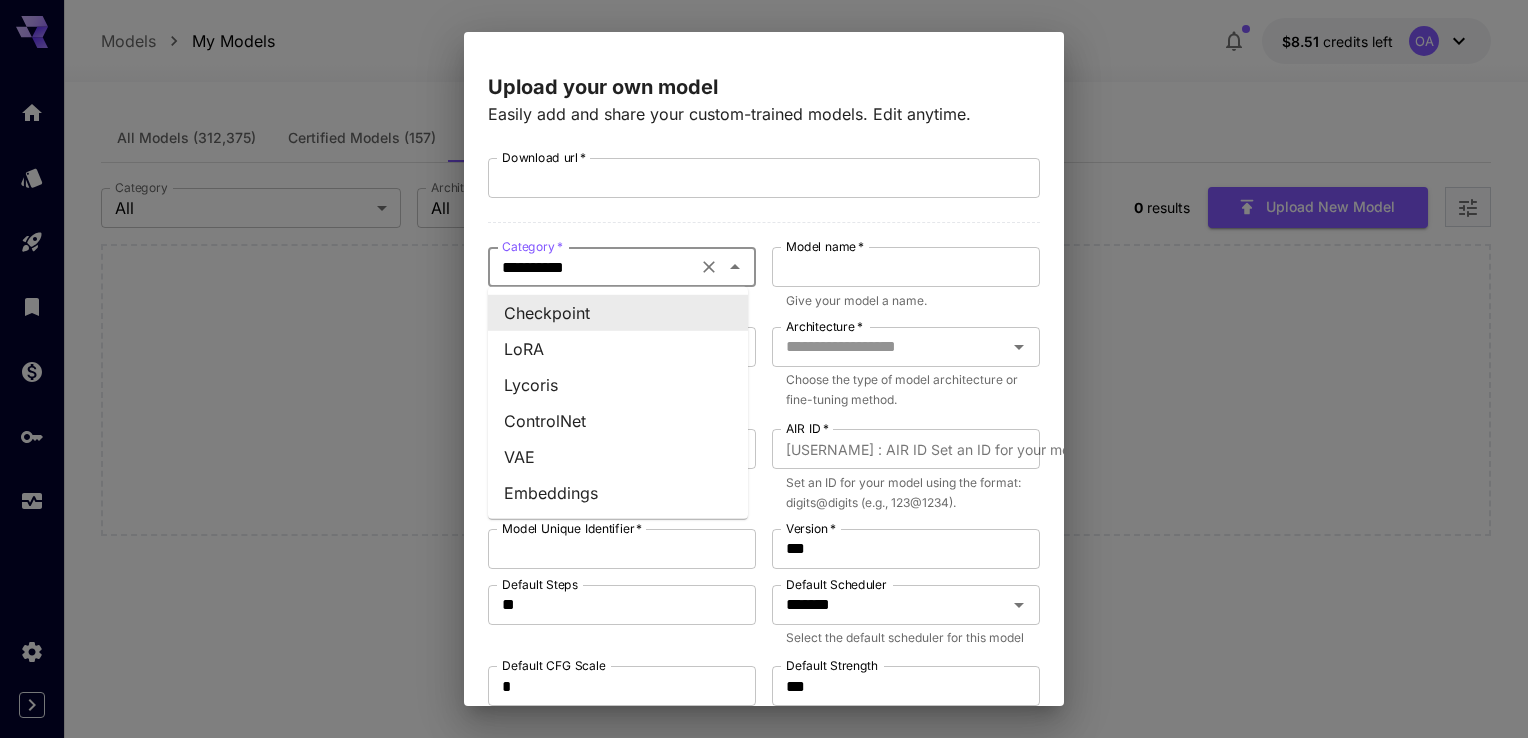 click on "Checkpoint" at bounding box center (618, 313) 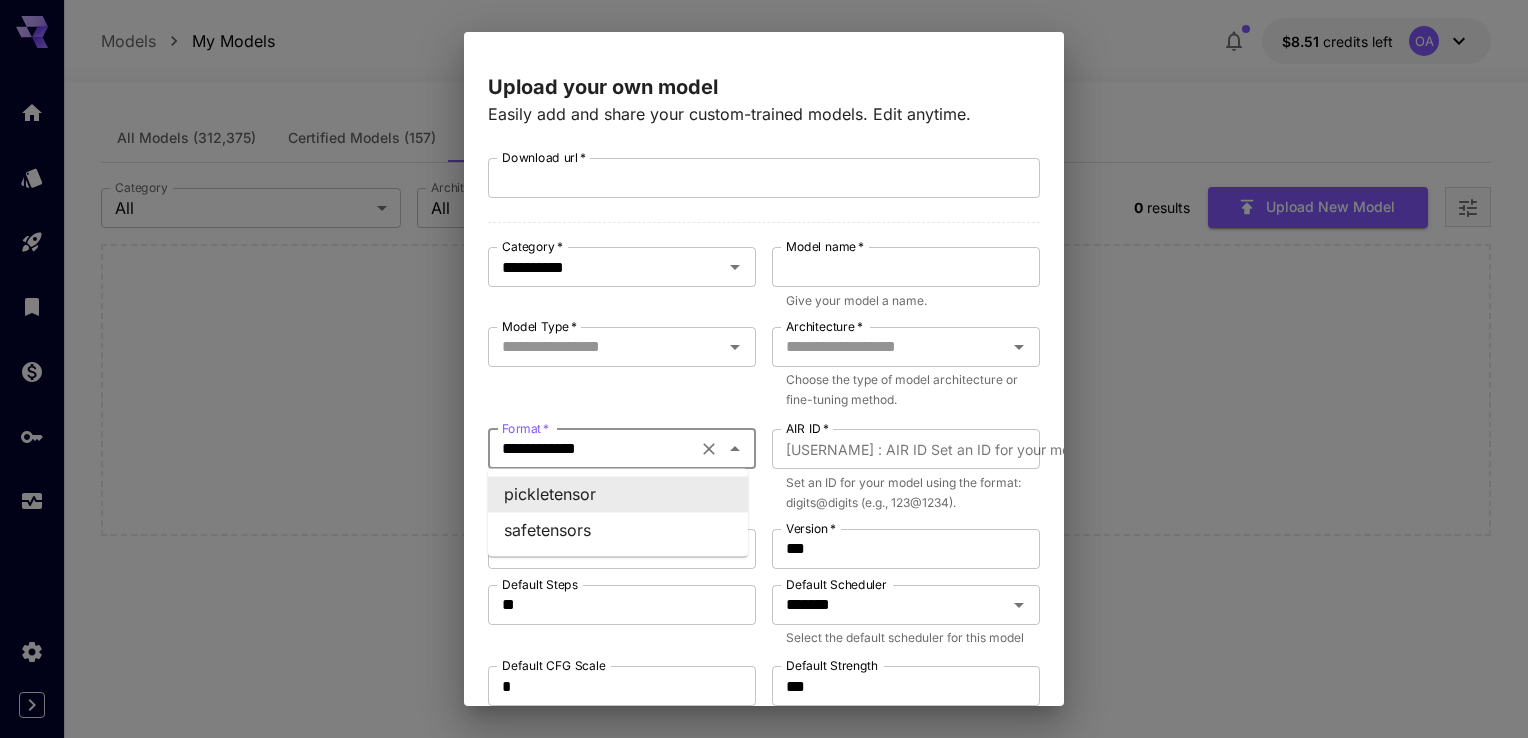 click on "**********" at bounding box center (592, 449) 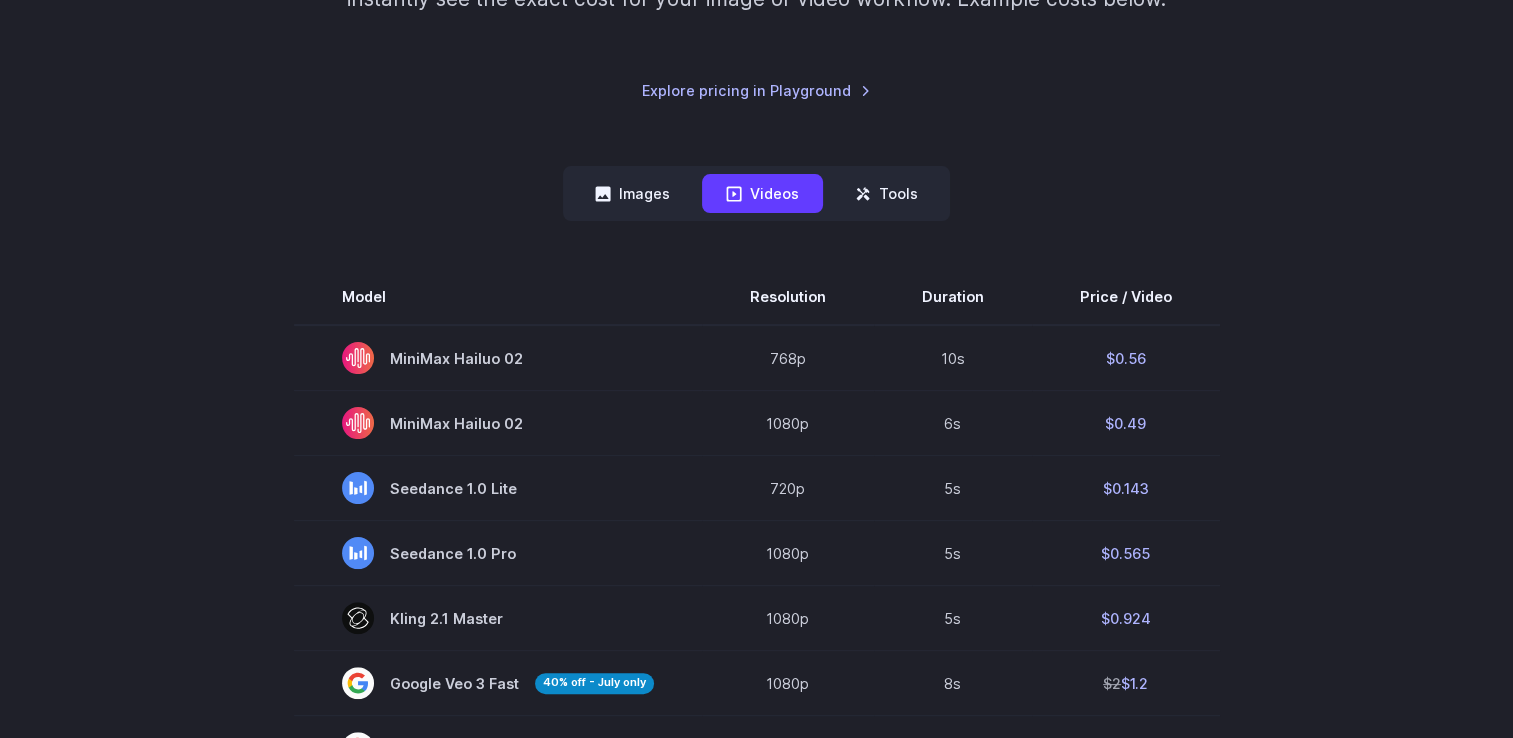 scroll, scrollTop: 0, scrollLeft: 0, axis: both 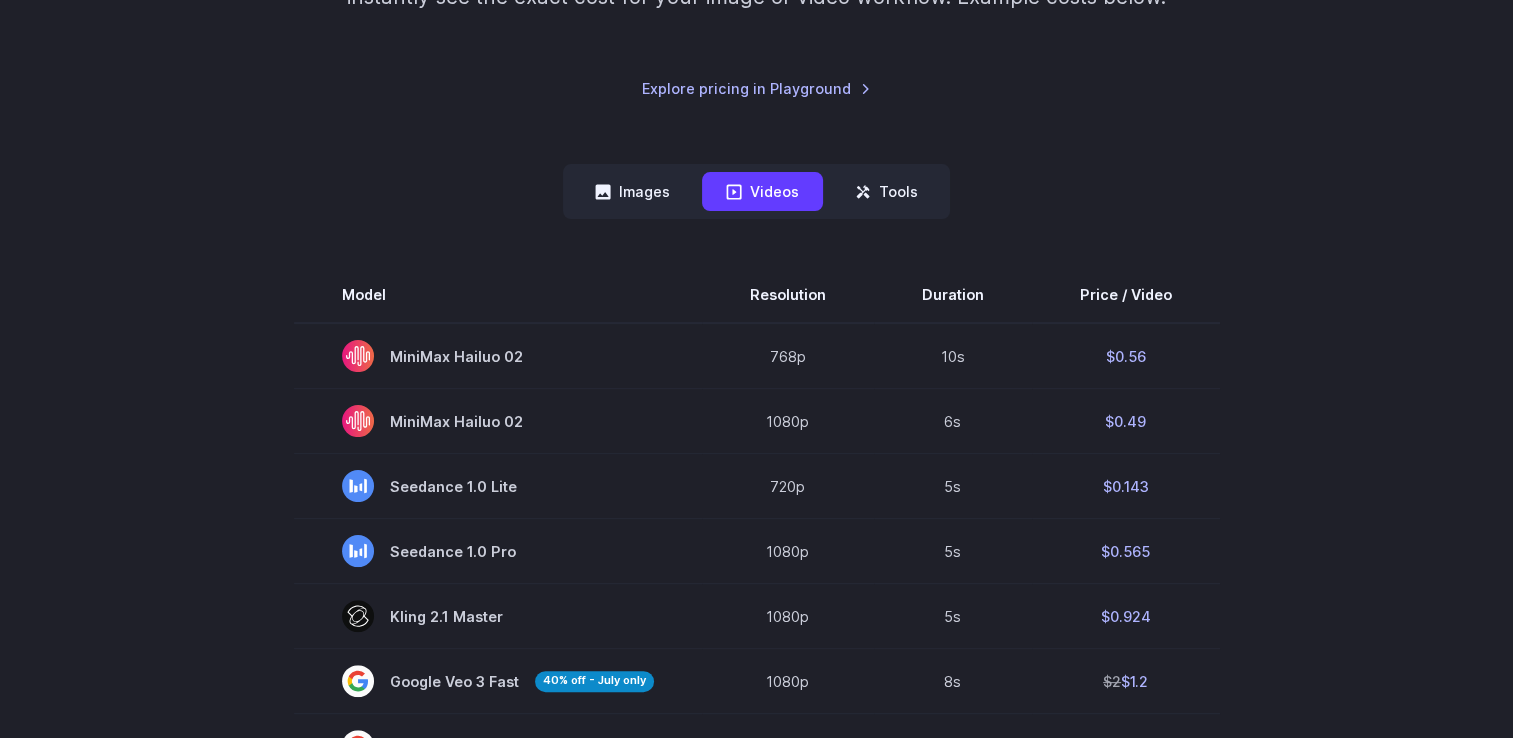 click on "Model   Resolution   Duration   Price / Video
MiniMax Hailuo 02   768p   10s   $0.56
MiniMax Hailuo 02   1080p   6s   $0.49
Seedance 1.0 Lite   720p   5s   $0.143
Seedance 1.0 Pro   1080p   5s   $0.565
Kling 2.1 Master   1080p   5s   $0.924
Google Veo 3 Fast  40% off - July only   1080p   8s   $2  $1.2
Google Veo 3 Fast + Audio   1080p   8s   $3.2
MiniMax 01 Director/Live   720p   5s   $0.28
Vidu Q1 I2V   1080p   5s   $0.275
Kling 2.1 Pro   1080p   5s   $0.323
Kling 2.1 Standard   1080p   5s   $0.185
Kling 2.0 Master   1080p   5s   $0.924" at bounding box center (757, 945) 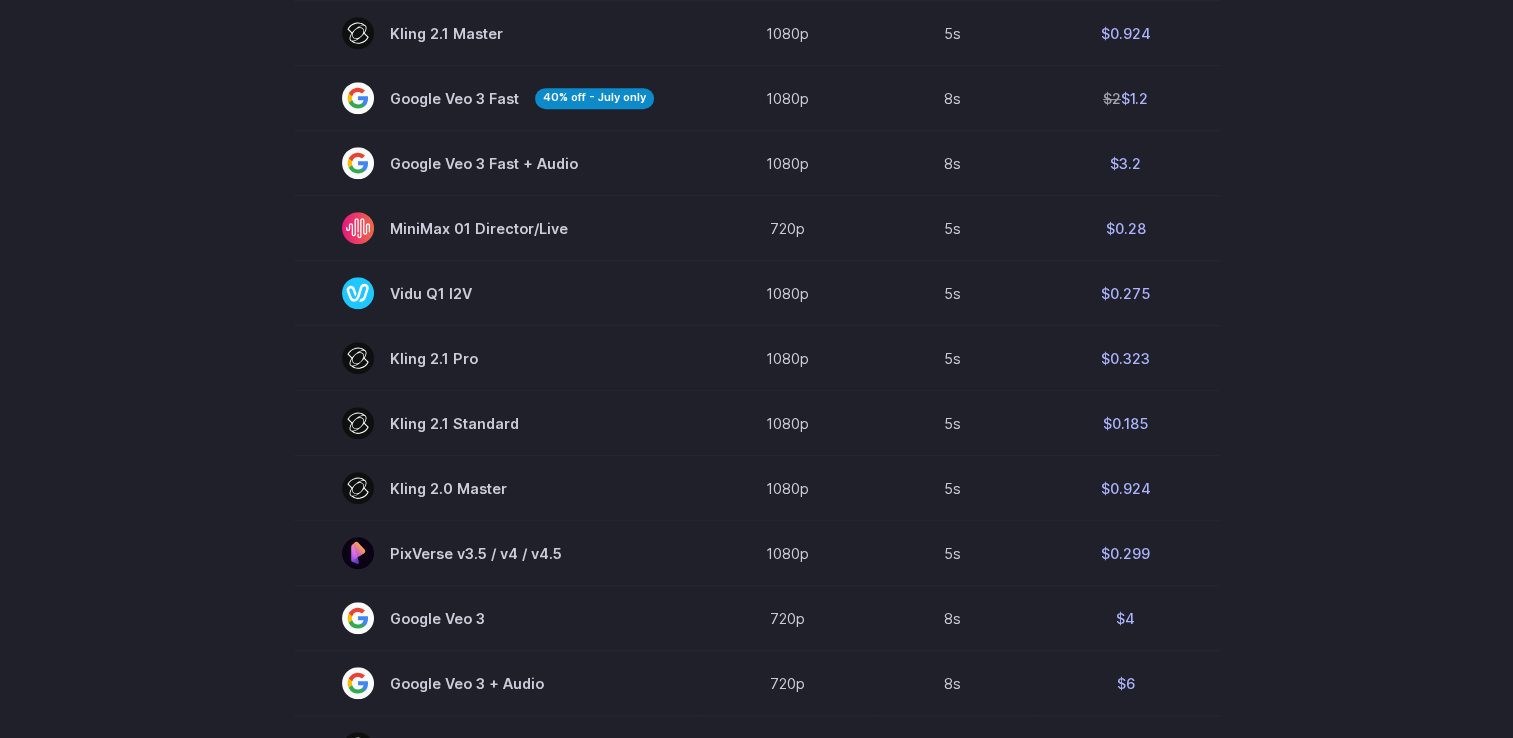 scroll, scrollTop: 1000, scrollLeft: 0, axis: vertical 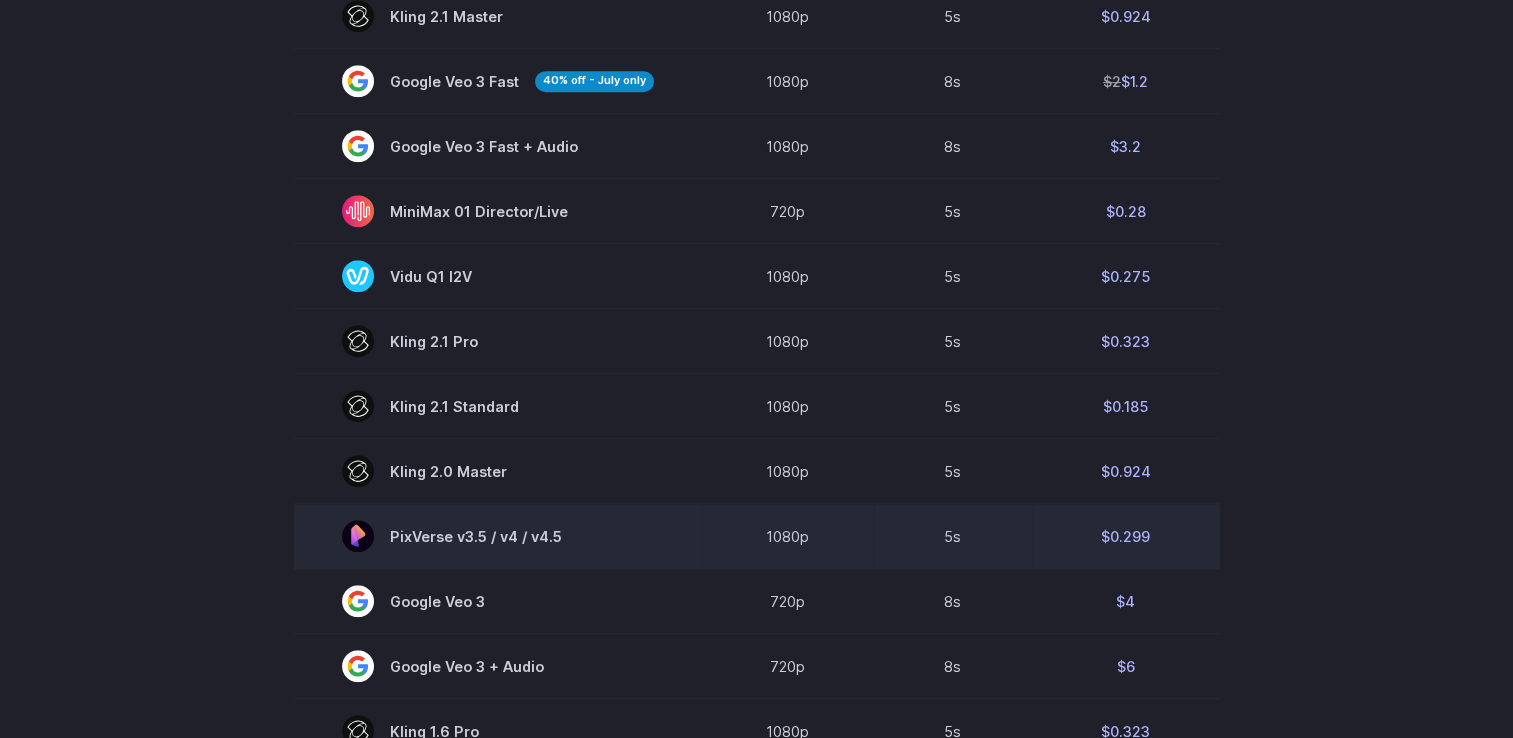 drag, startPoint x: 398, startPoint y: 540, endPoint x: 564, endPoint y: 544, distance: 166.04819 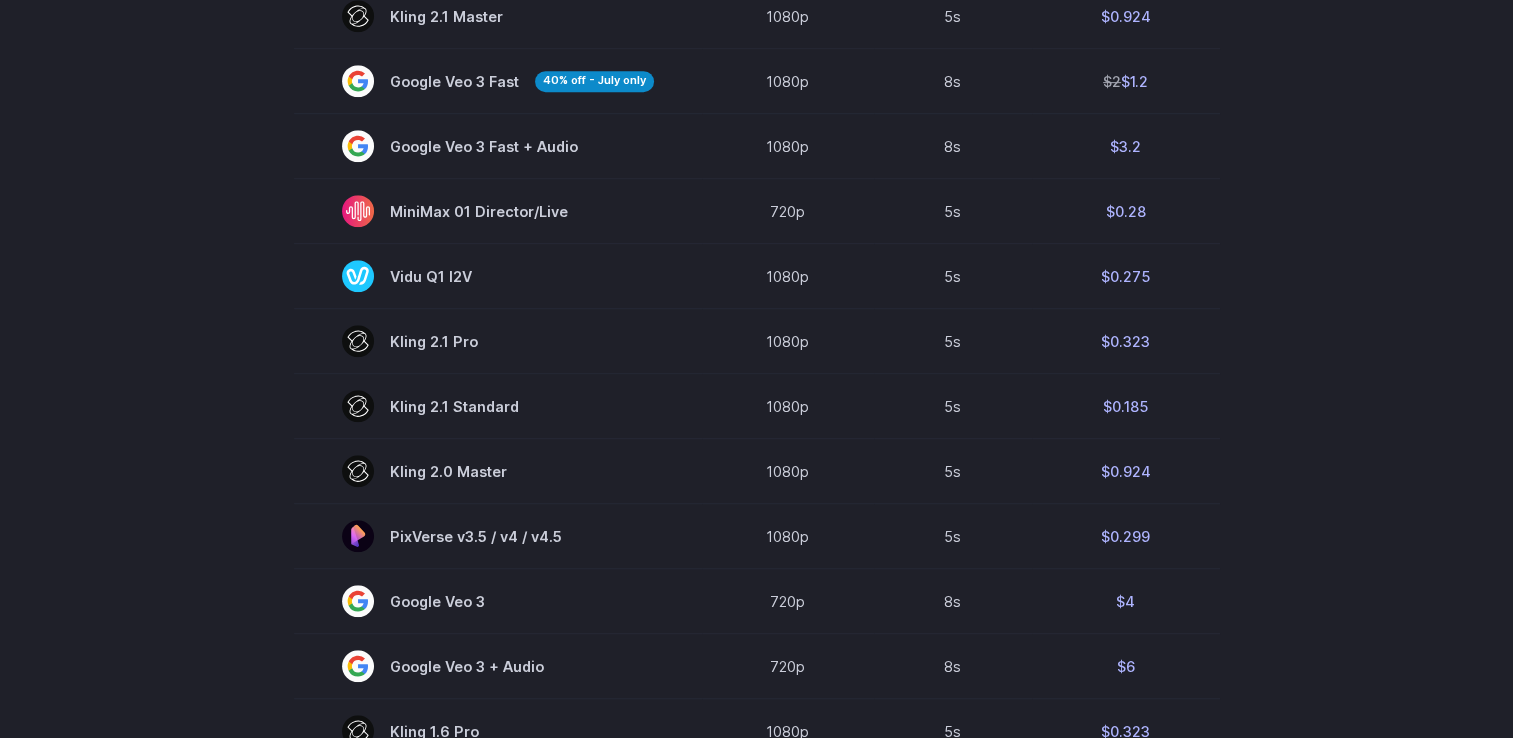 click on "Model   Resolution   Duration   Price / Video
MiniMax Hailuo 02   768p   10s   $0.56
MiniMax Hailuo 02   1080p   6s   $0.49
Seedance 1.0 Lite   720p   5s   $0.143
Seedance 1.0 Pro   1080p   5s   $0.565
Kling 2.1 Master   1080p   5s   $0.924
Google Veo 3 Fast  40% off - July only   1080p   8s   $2  $1.2
Google Veo 3 Fast + Audio   1080p   8s   $3.2
MiniMax 01 Director/Live   720p   5s   $0.28
Vidu Q1 I2V   1080p   5s   $0.275
Kling 2.1 Pro   1080p   5s   $0.323
Kling 2.1 Standard   1080p   5s   $0.185
Kling 2.0 Master   1080p   5s   $0.924" at bounding box center (757, 345) 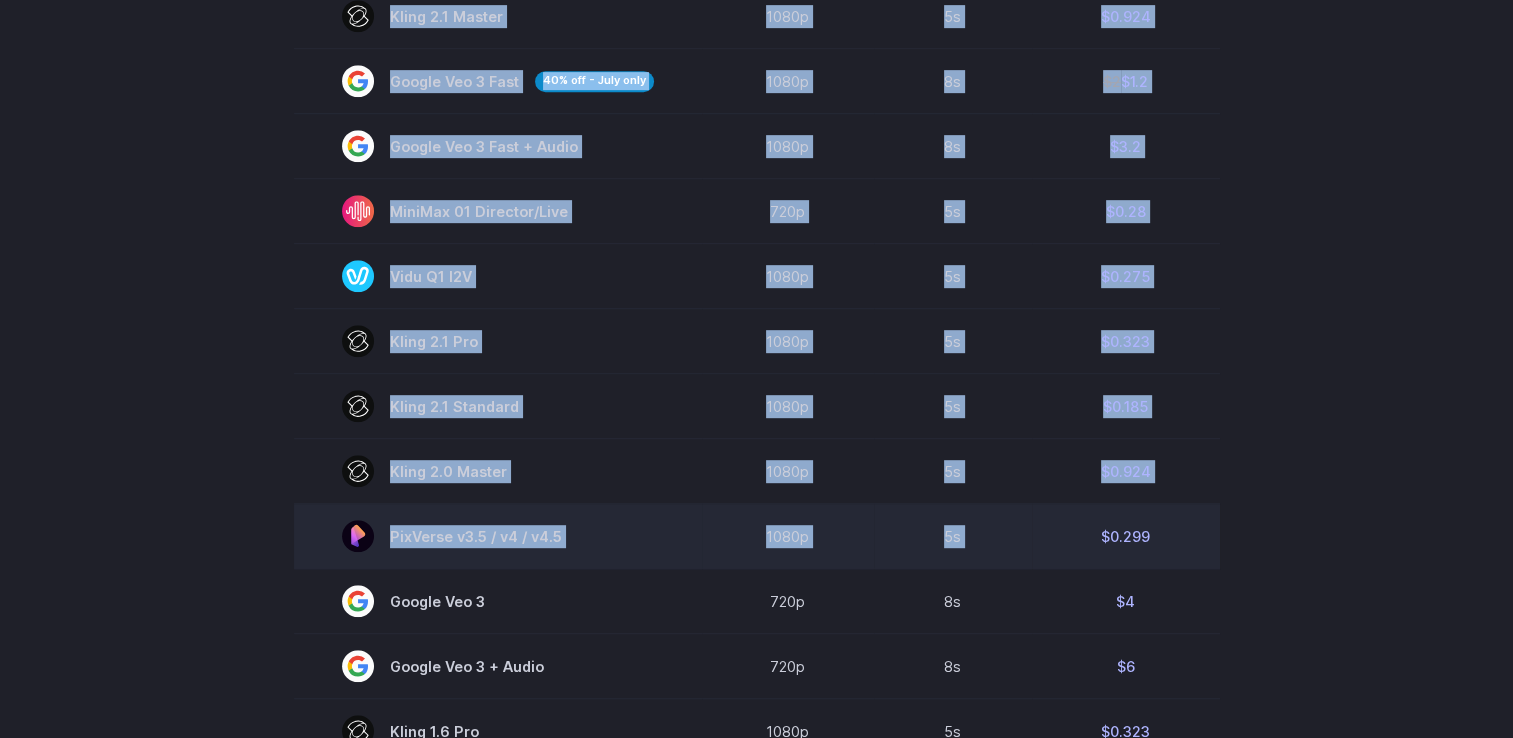 drag, startPoint x: 1223, startPoint y: 544, endPoint x: 1081, endPoint y: 535, distance: 142.28493 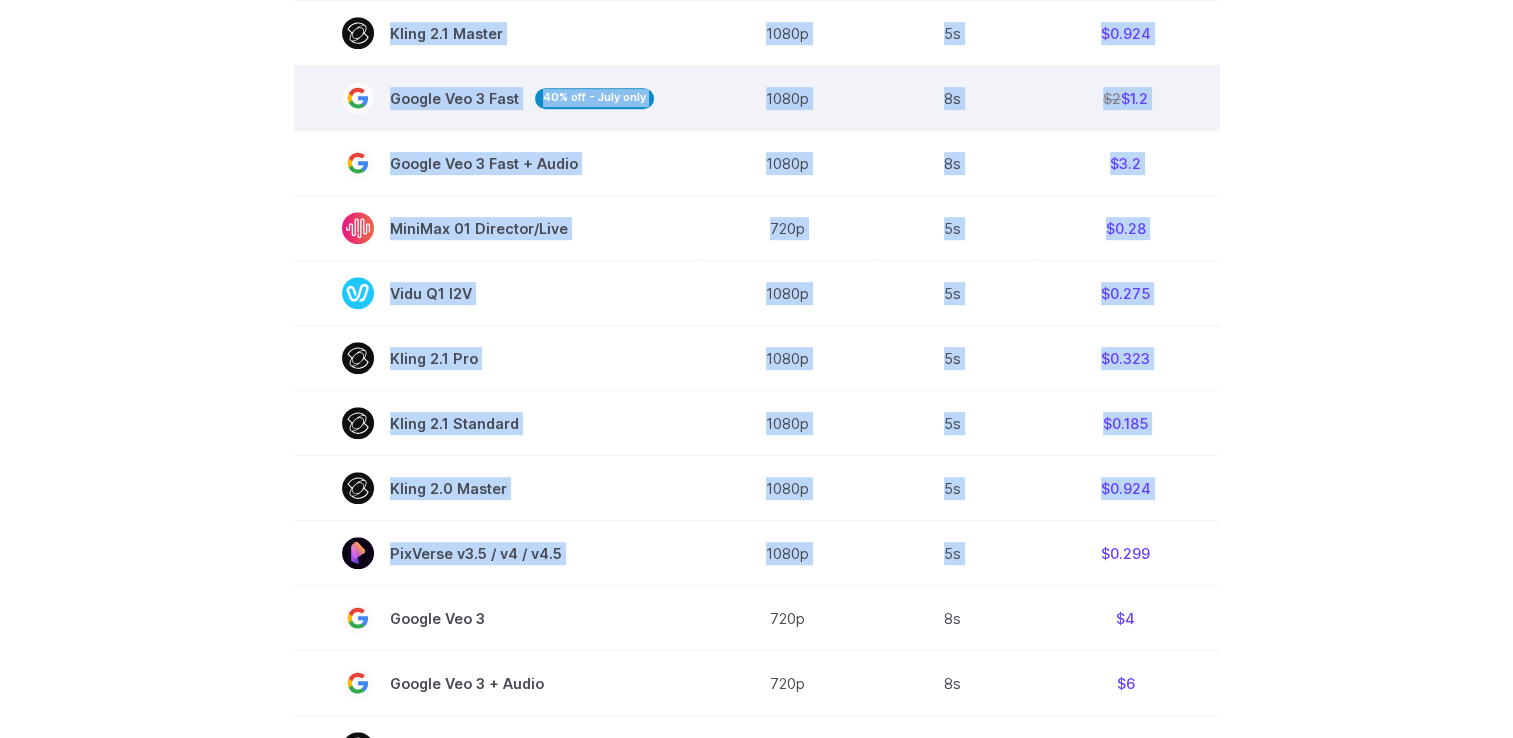 scroll, scrollTop: 1000, scrollLeft: 0, axis: vertical 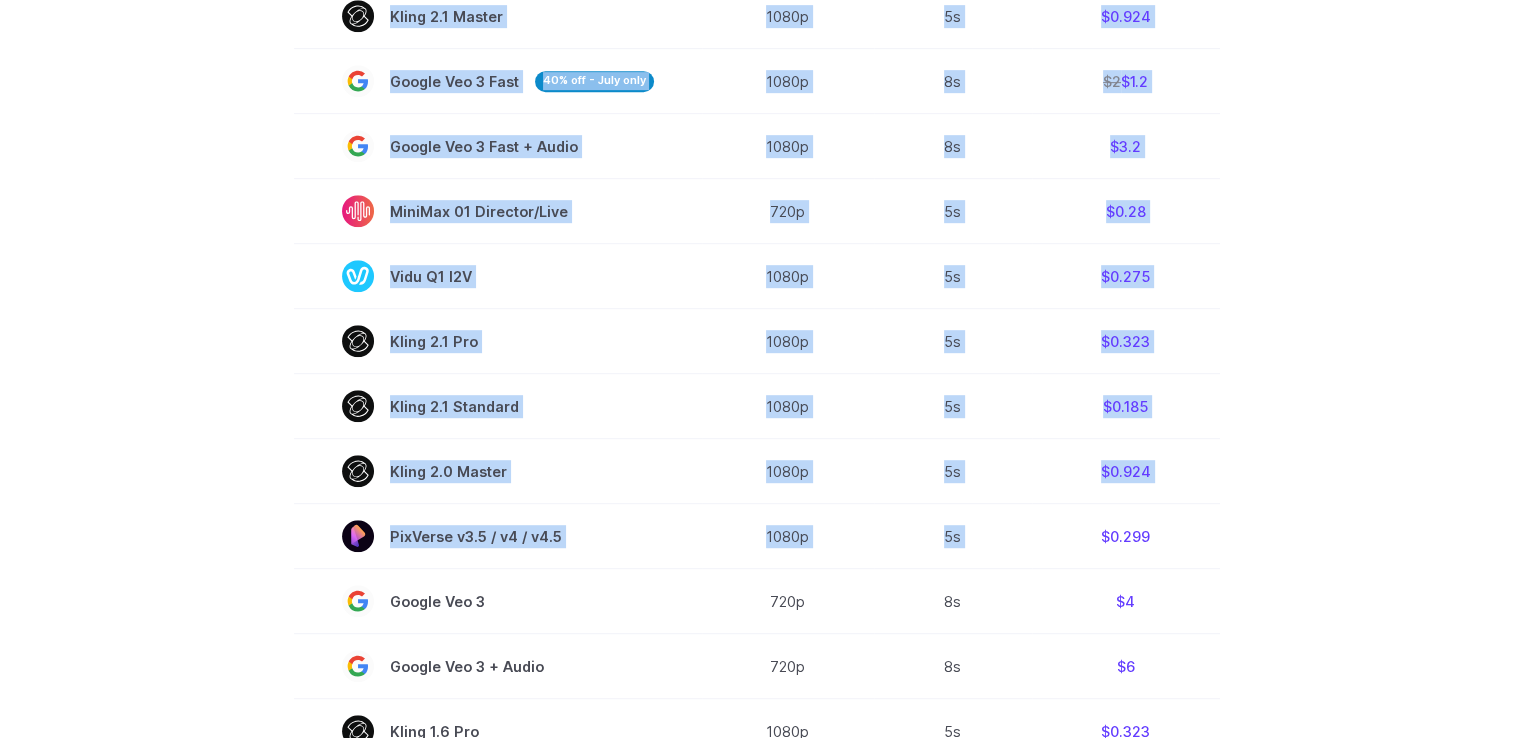 click on "Model   Resolution   Duration   Price / Video
MiniMax Hailuo 02   768p   10s   $0.56
MiniMax Hailuo 02   1080p   6s   $0.49
Seedance 1.0 Lite   720p   5s   $0.143
Seedance 1.0 Pro   1080p   5s   $0.565
Kling 2.1 Master   1080p   5s   $0.924
Google Veo 3 Fast  40% off - July only   1080p   8s   $2  $1.2
Google Veo 3 Fast + Audio   1080p   8s   $3.2
MiniMax 01 Director/Live   720p   5s   $0.28
Vidu Q1 I2V   1080p   5s   $0.275
Kling 2.1 Pro   1080p   5s   $0.323
Kling 2.1 Standard   1080p   5s   $0.185
Kling 2.0 Master   1080p   5s   $0.924" at bounding box center [757, 345] 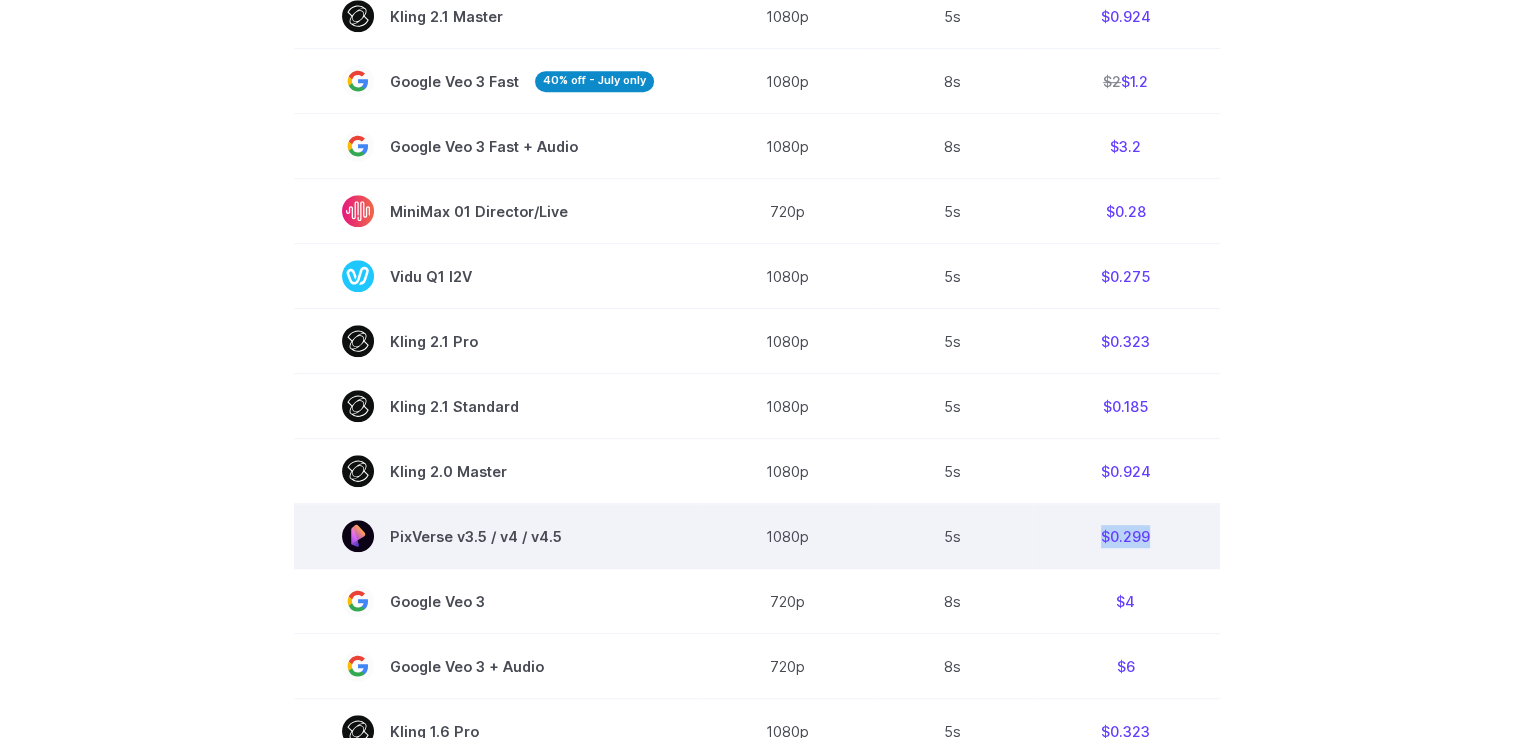 drag, startPoint x: 1096, startPoint y: 540, endPoint x: 1158, endPoint y: 538, distance: 62.03225 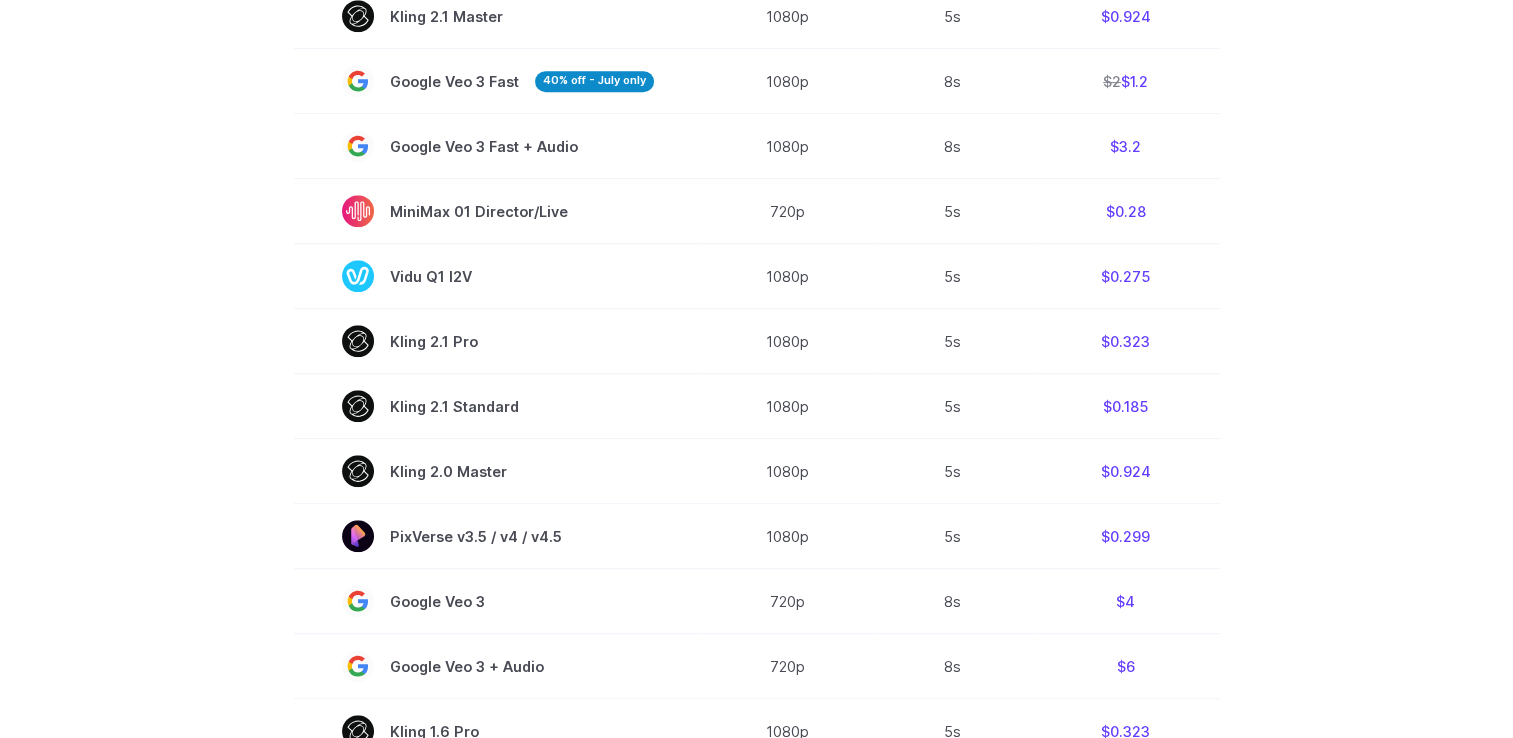click on "Model   Resolution   Duration   Price / Video
MiniMax Hailuo 02   768p   10s   $0.56
MiniMax Hailuo 02   1080p   6s   $0.49
Seedance 1.0 Lite   720p   5s   $0.143
Seedance 1.0 Pro   1080p   5s   $0.565
Kling 2.1 Master   1080p   5s   $0.924
Google Veo 3 Fast  40% off - July only   1080p   8s   $2  $1.2
Google Veo 3 Fast + Audio   1080p   8s   $3.2
MiniMax 01 Director/Live   720p   5s   $0.28
Vidu Q1 I2V   1080p   5s   $0.275
Kling 2.1 Pro   1080p   5s   $0.323
Kling 2.1 Standard   1080p   5s   $0.185
Kling 2.0 Master   1080p   5s   $0.924" at bounding box center [757, 345] 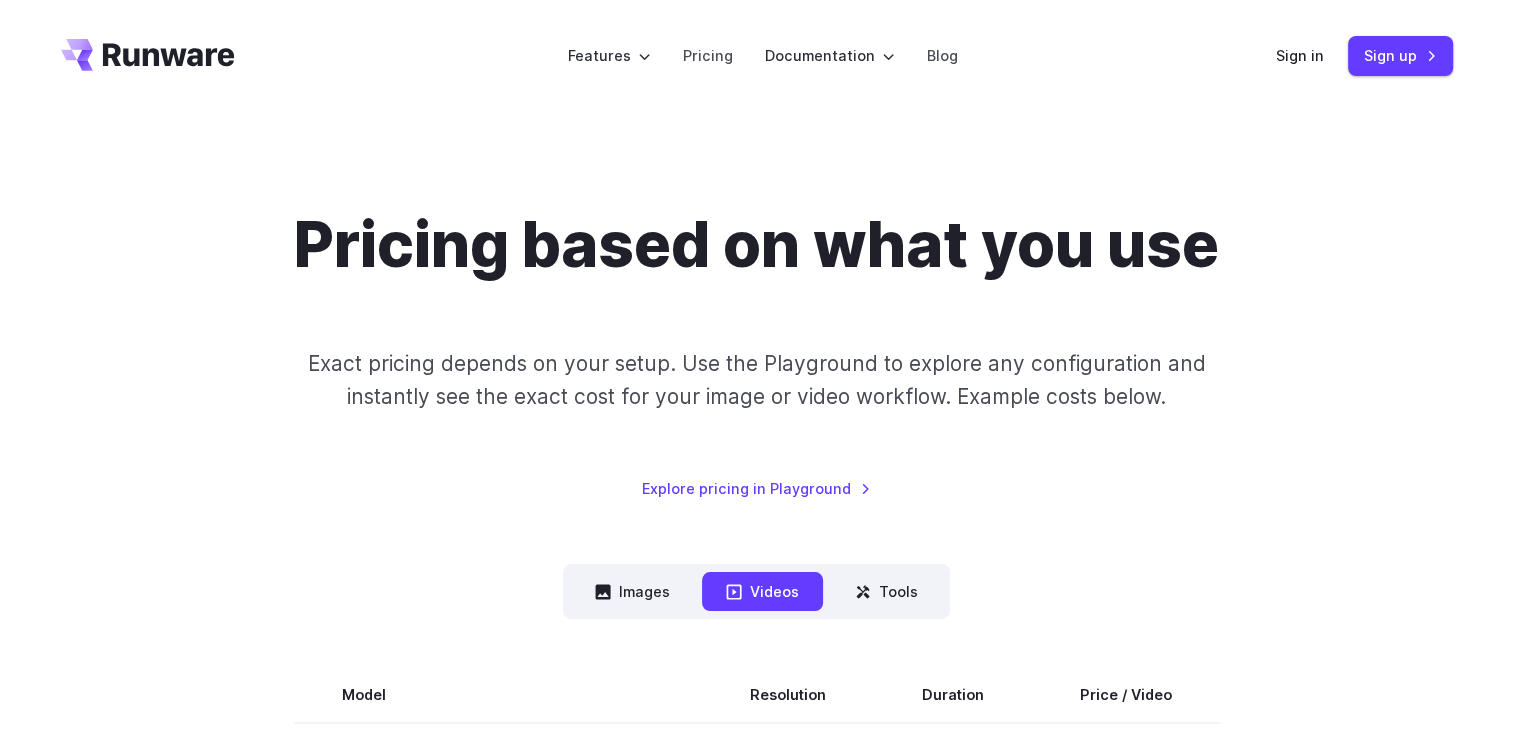 scroll, scrollTop: 0, scrollLeft: 0, axis: both 